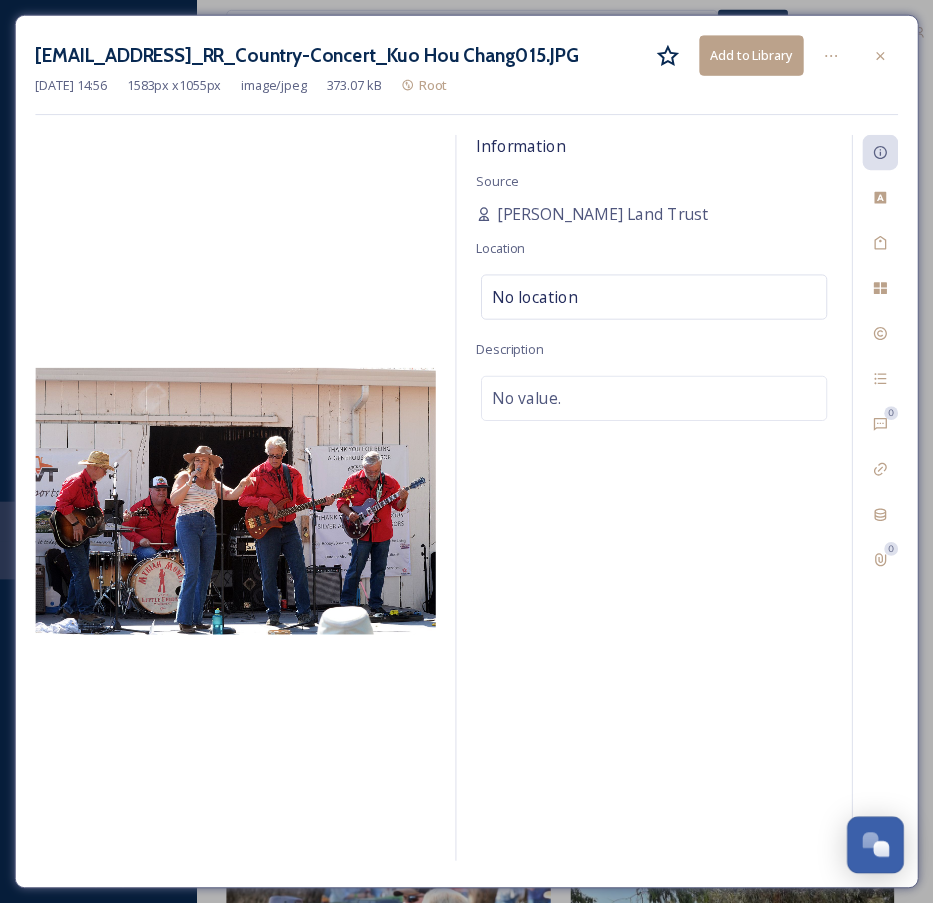 scroll, scrollTop: 692, scrollLeft: 0, axis: vertical 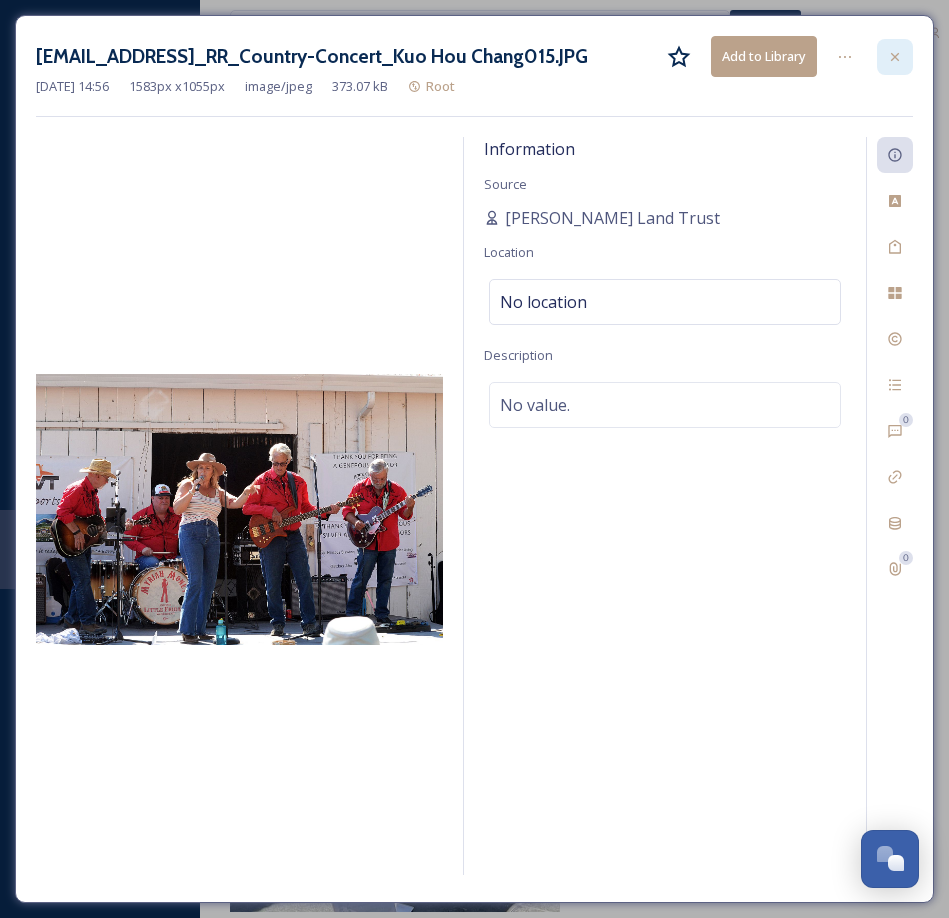 click 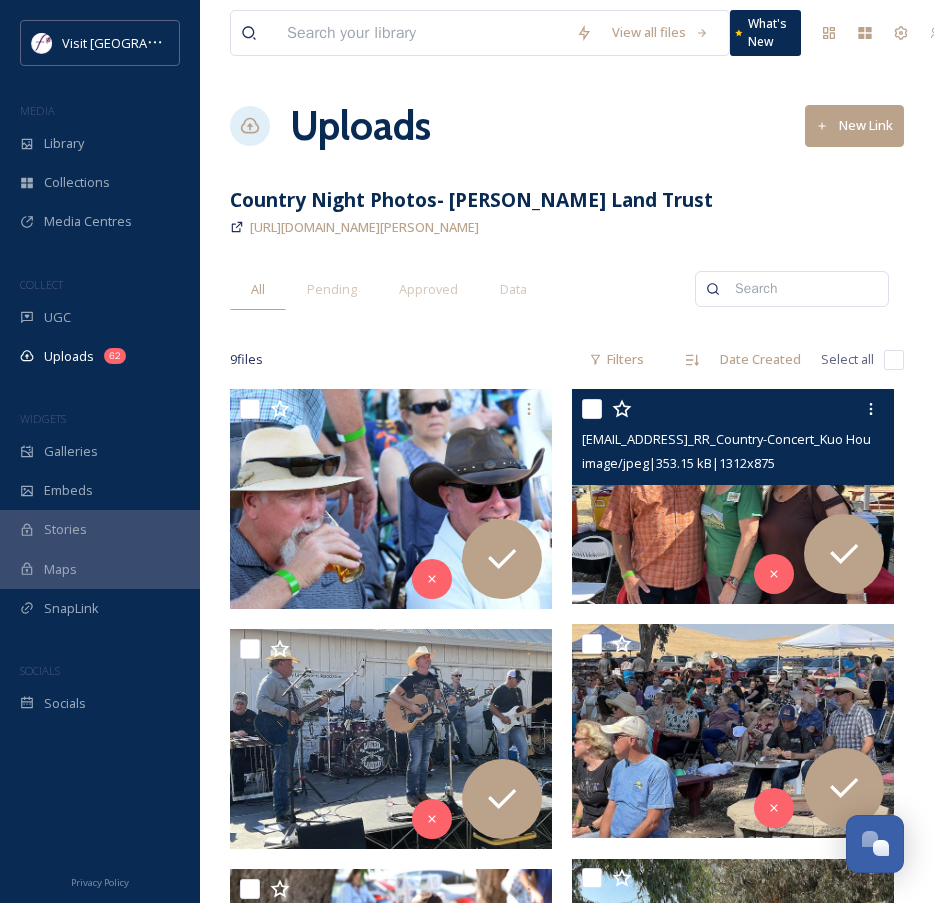 scroll, scrollTop: 54, scrollLeft: 0, axis: vertical 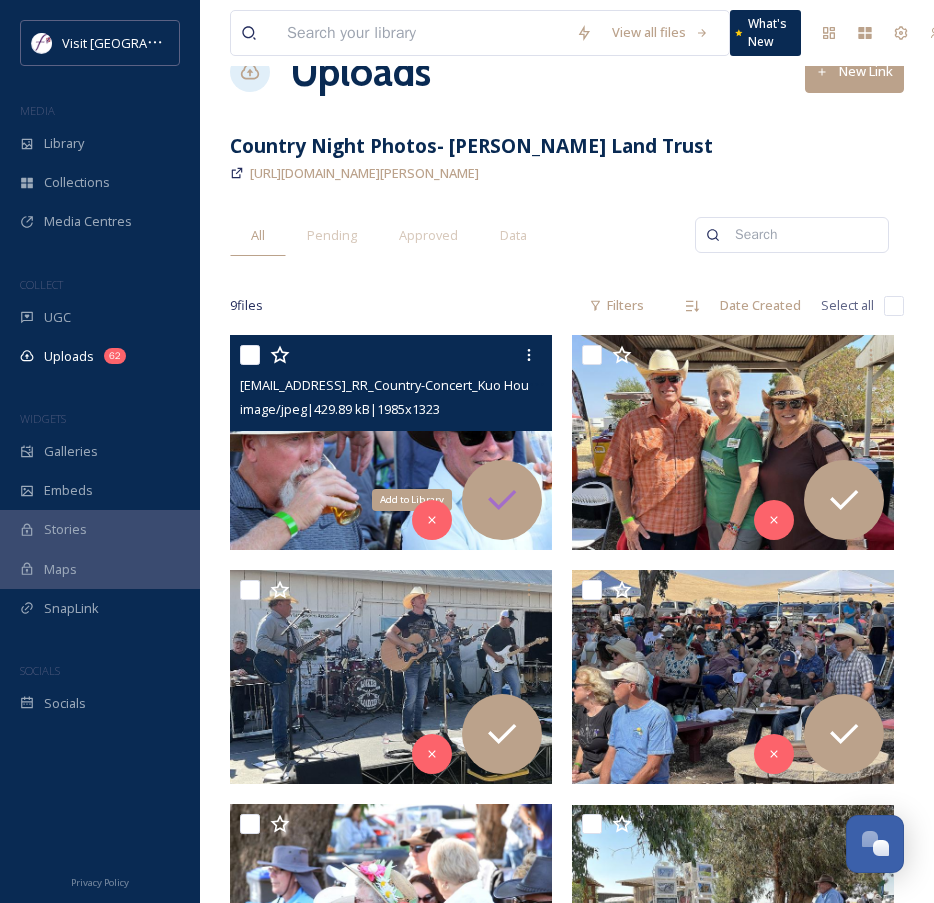 click on "Add to Library" at bounding box center (502, 500) 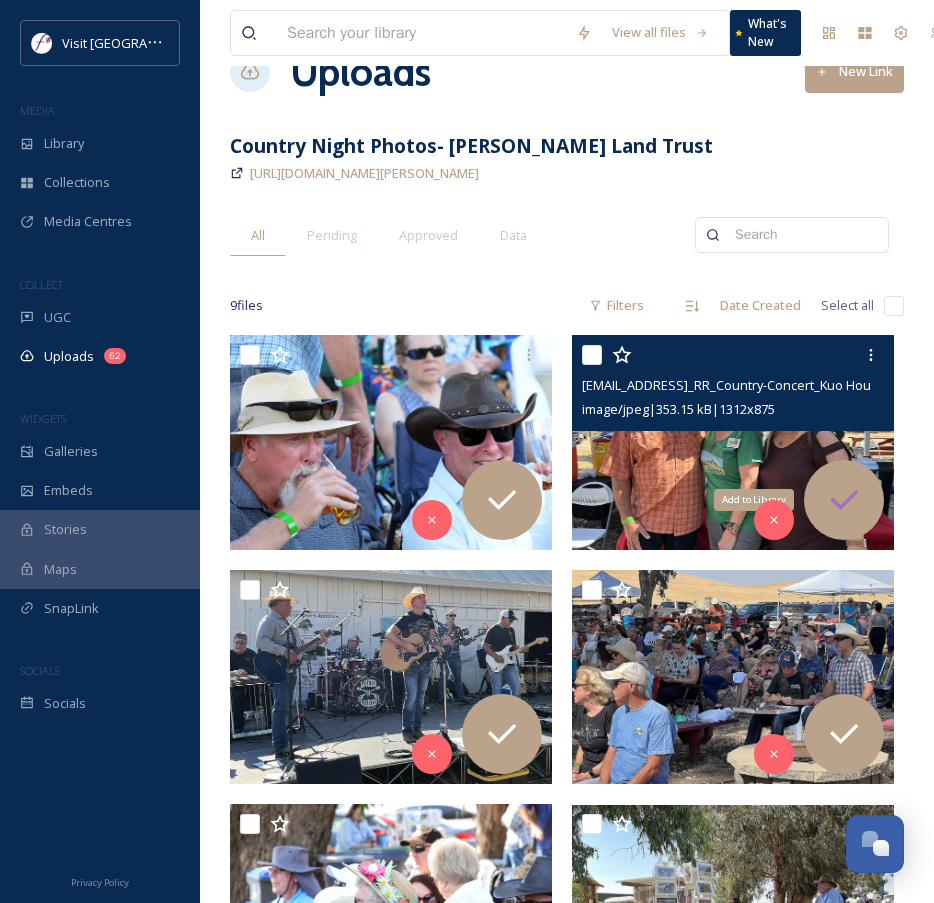 click 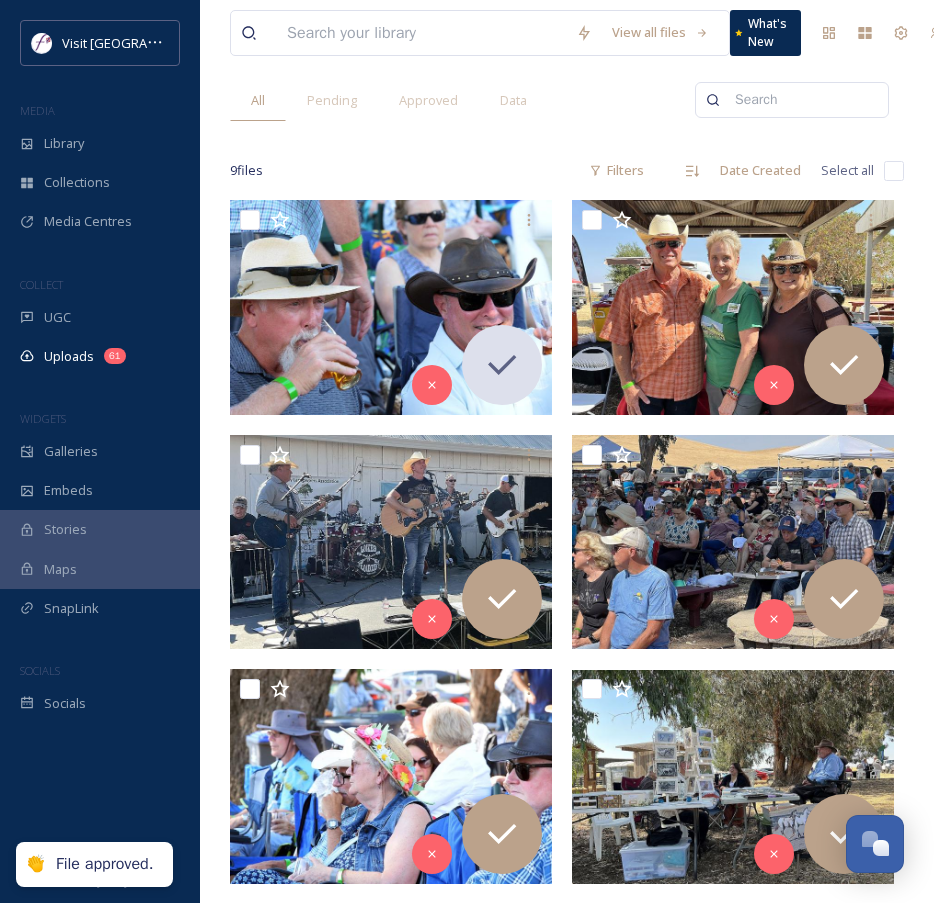 scroll, scrollTop: 224, scrollLeft: 0, axis: vertical 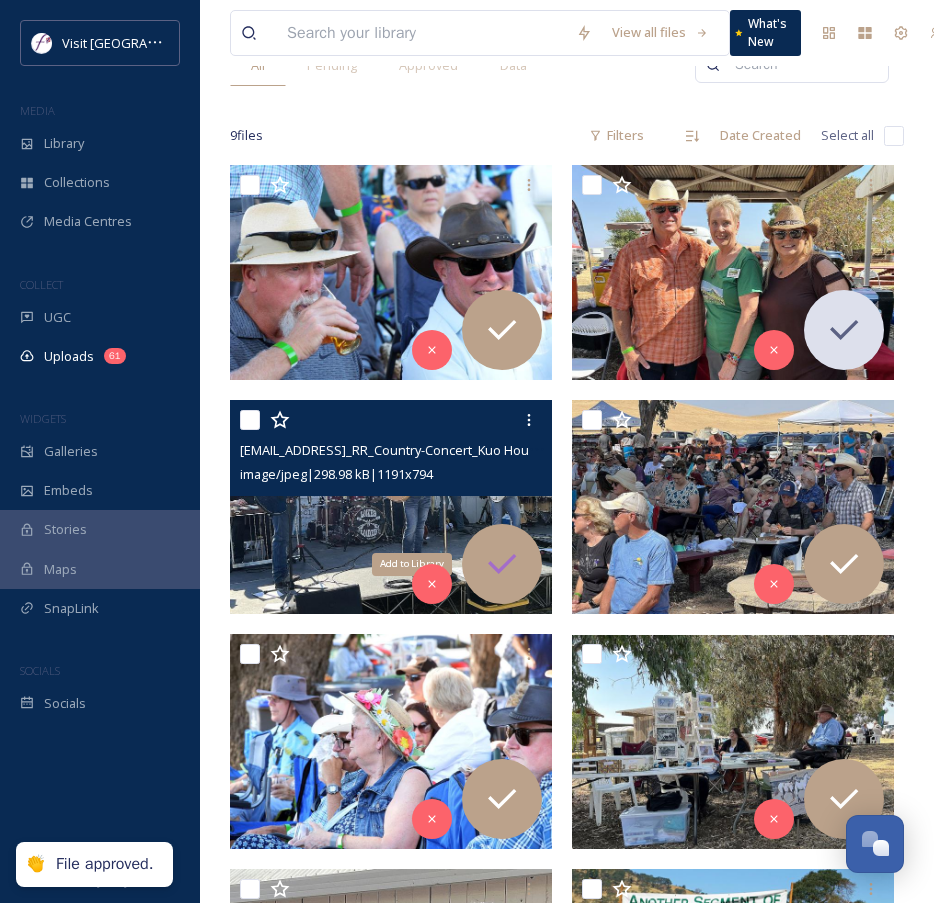 click on "Add to Library" at bounding box center [502, 564] 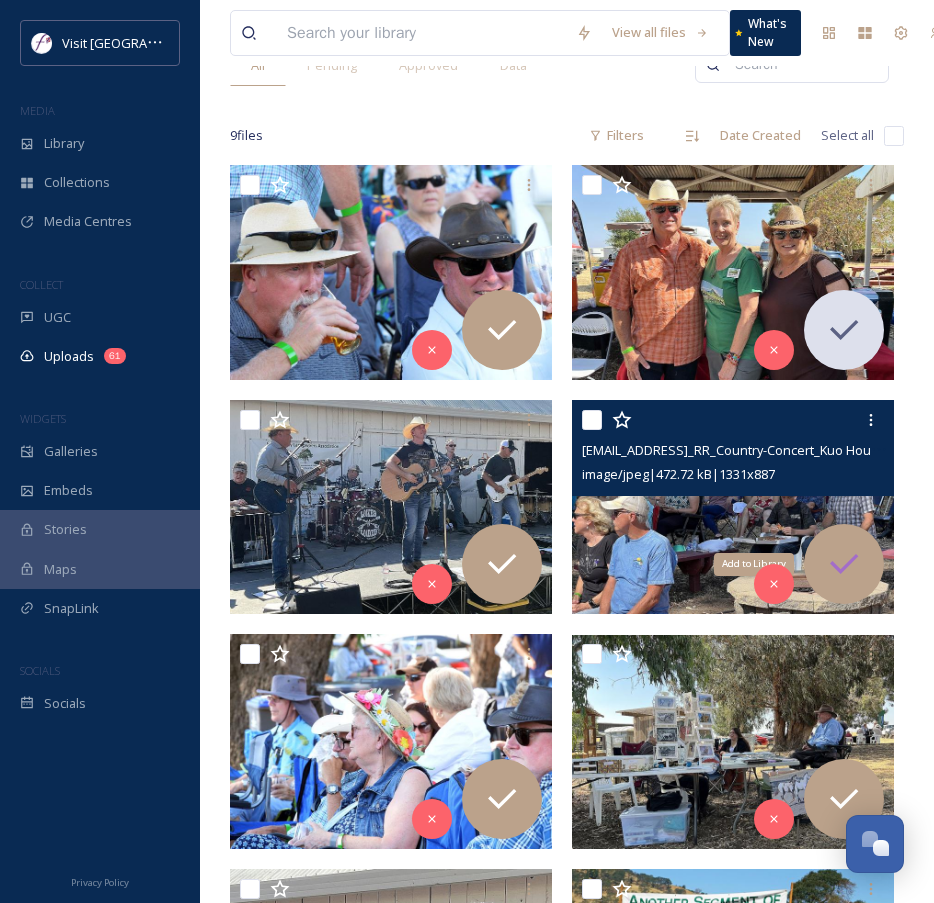 click 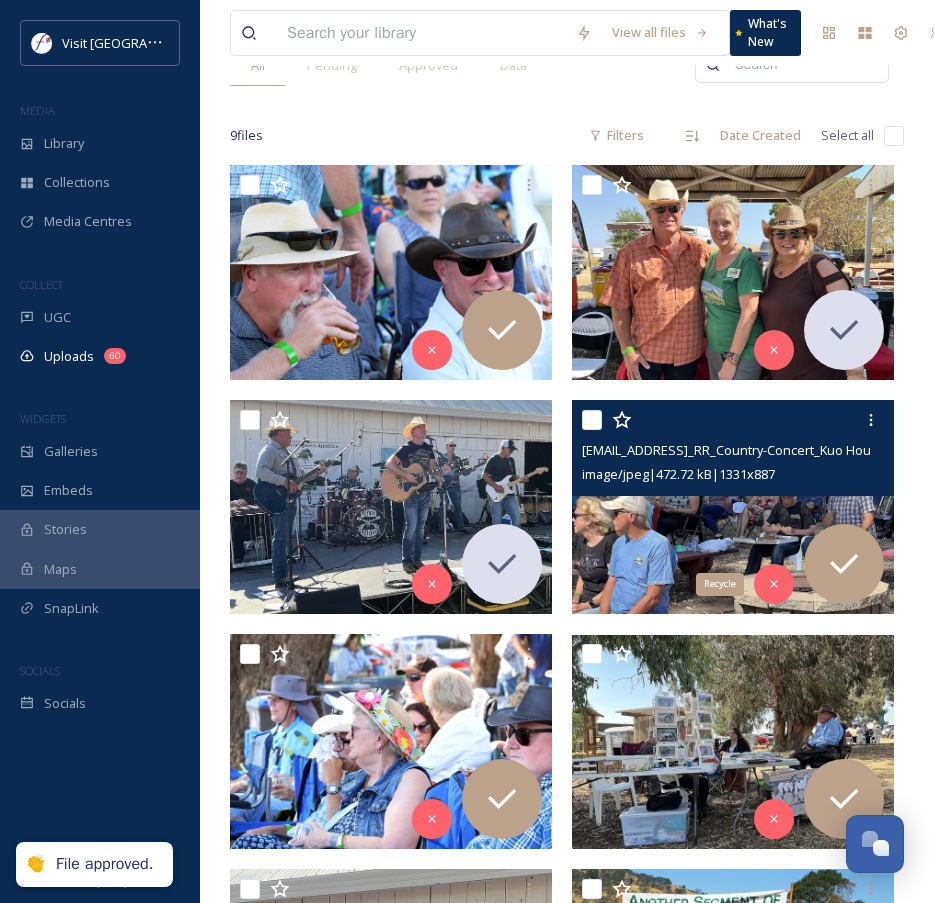 scroll, scrollTop: 591, scrollLeft: 0, axis: vertical 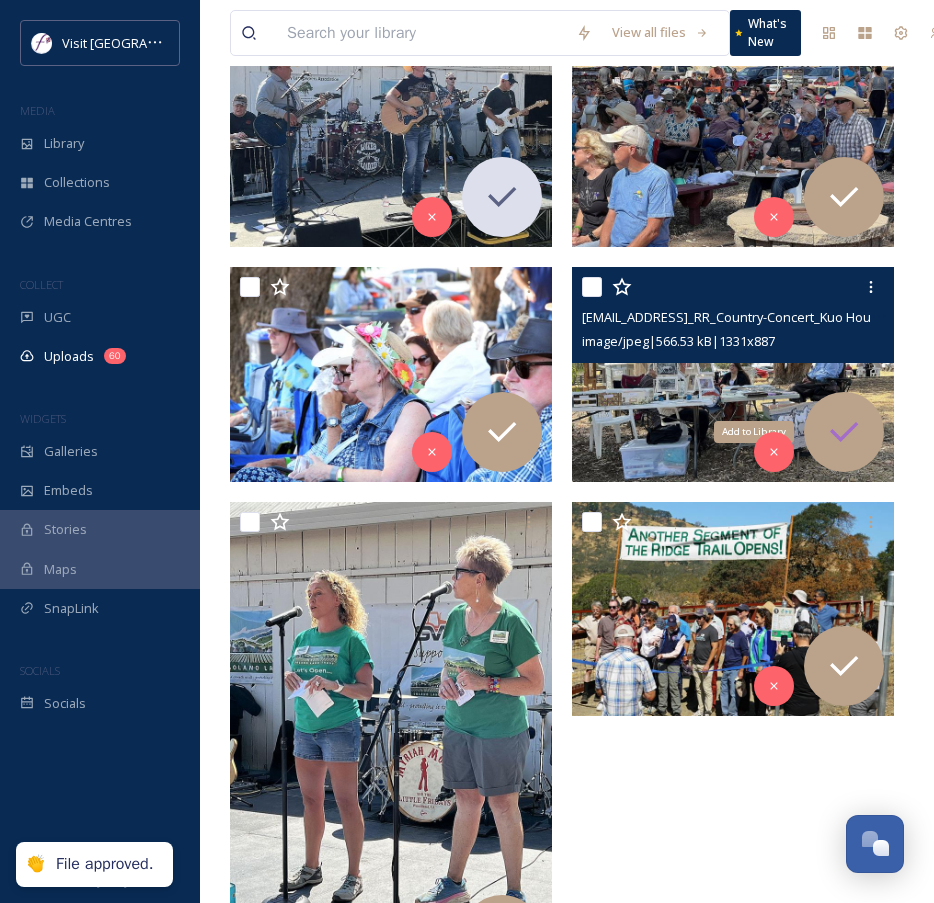 click 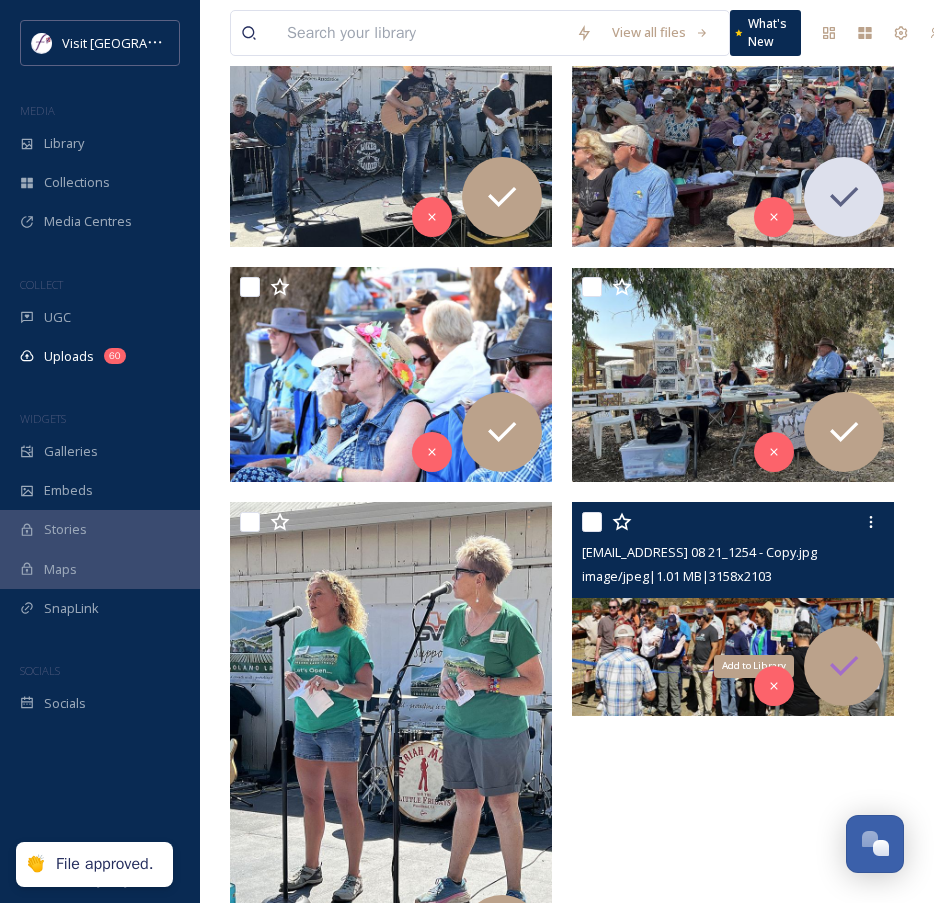 click 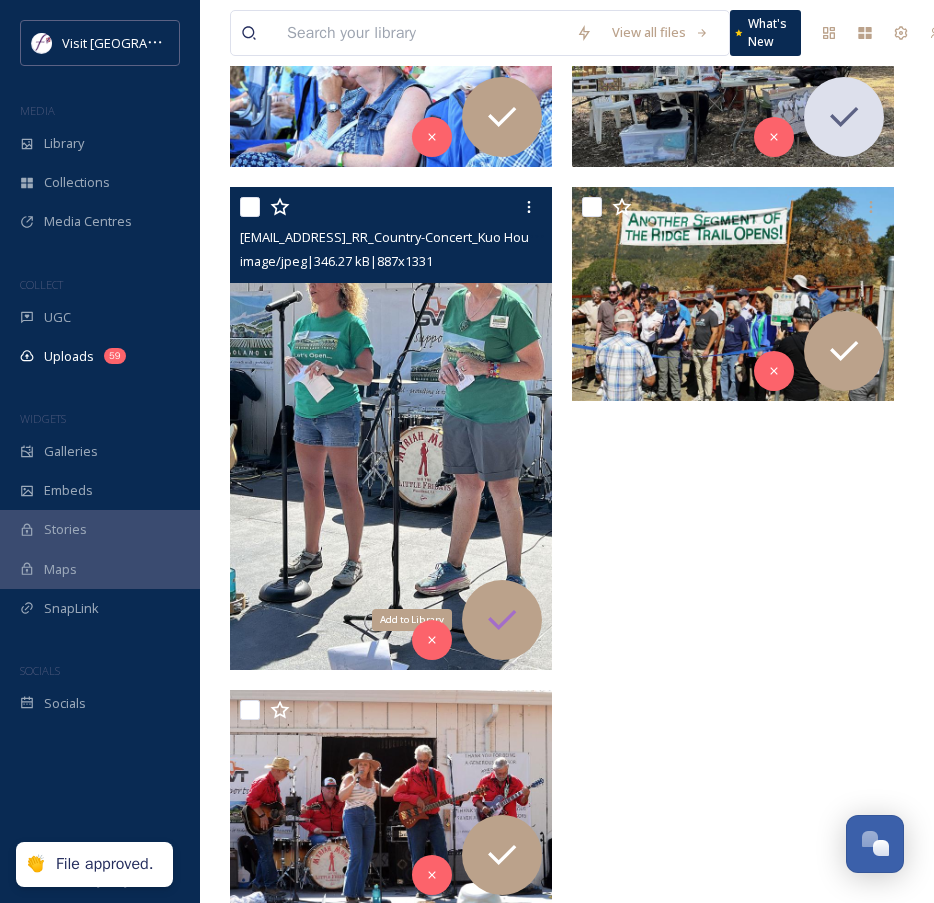 click on "Add to Library" at bounding box center [502, 620] 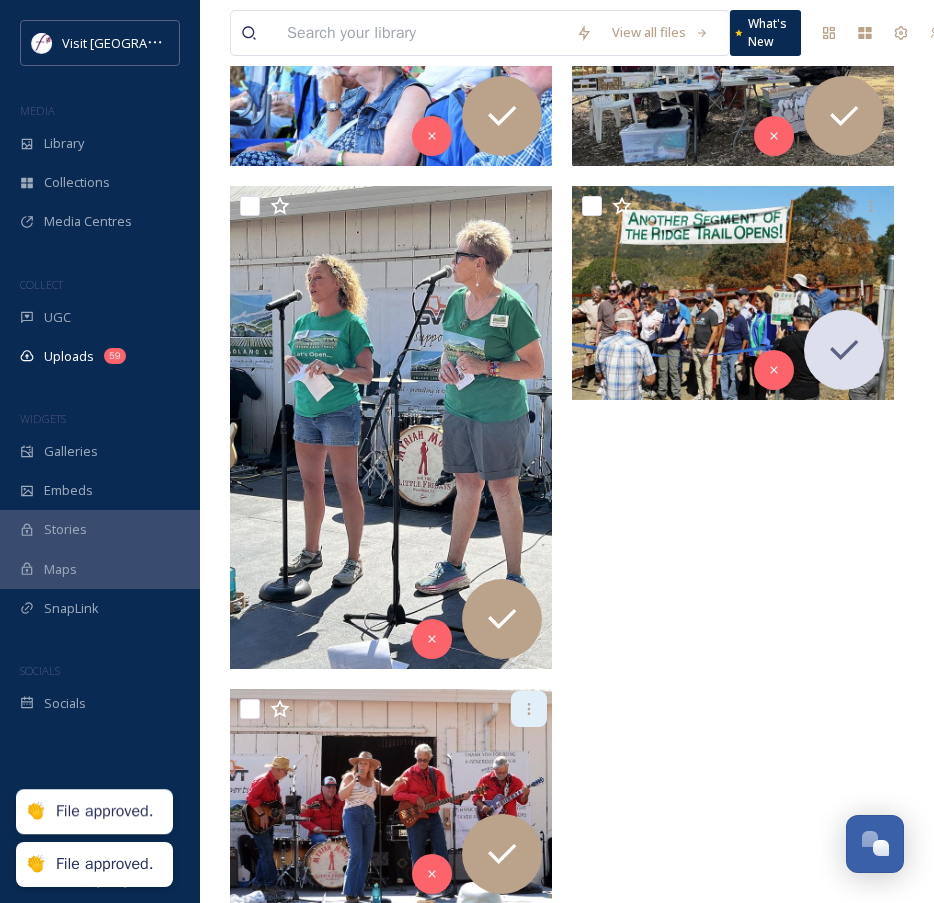 scroll, scrollTop: 942, scrollLeft: 0, axis: vertical 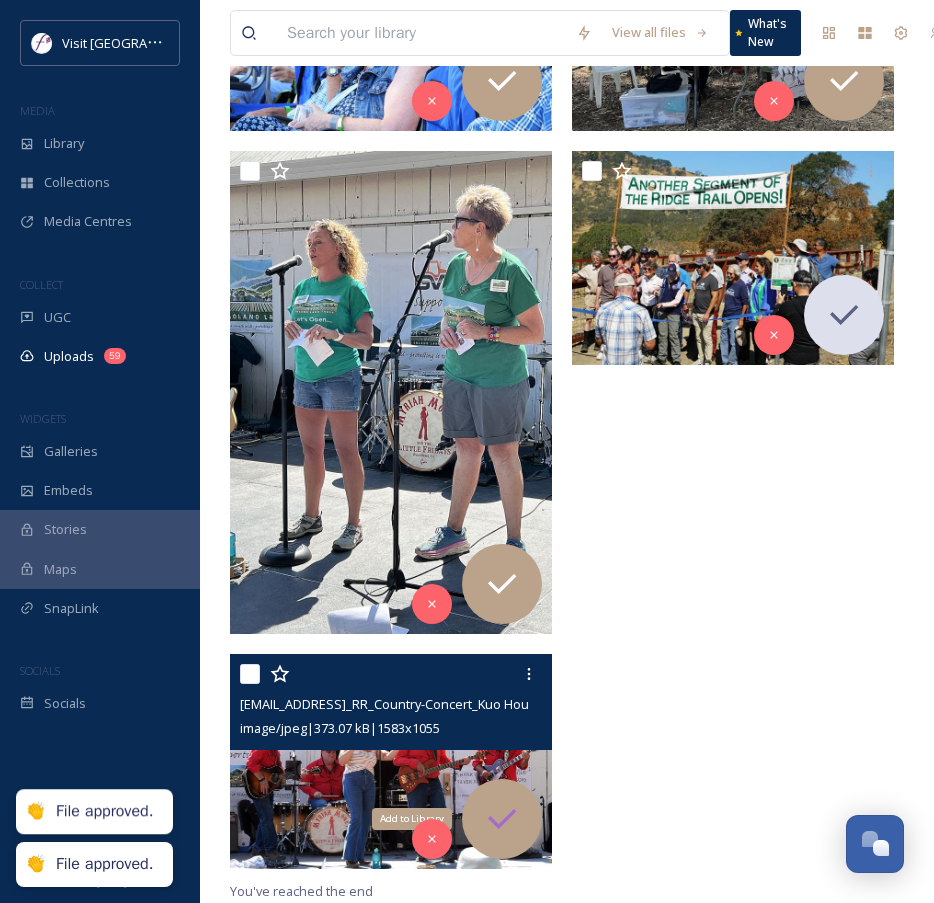 click 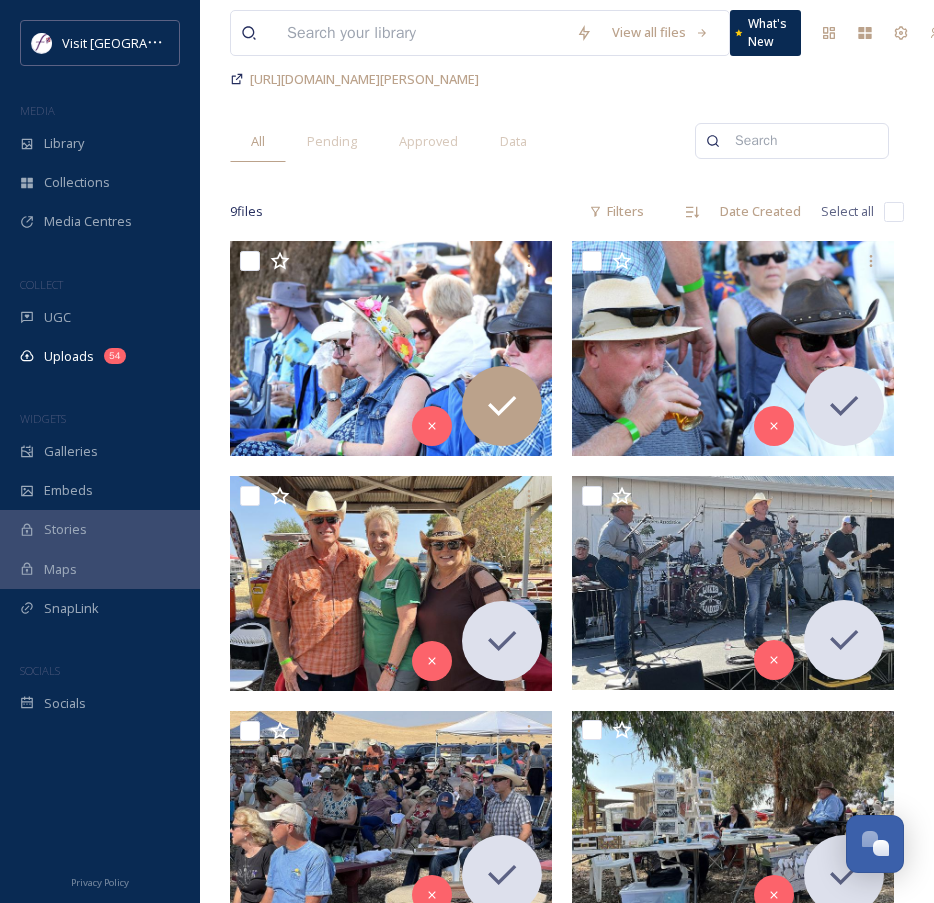 scroll, scrollTop: 184, scrollLeft: 0, axis: vertical 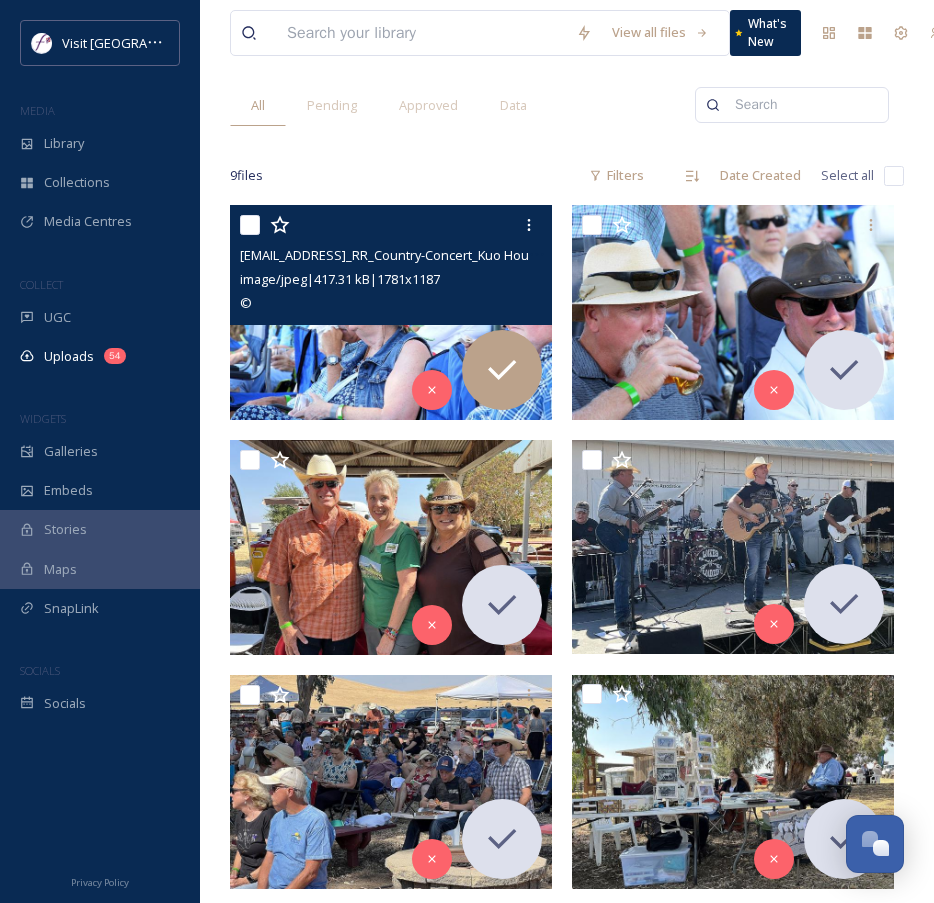 click at bounding box center [250, 225] 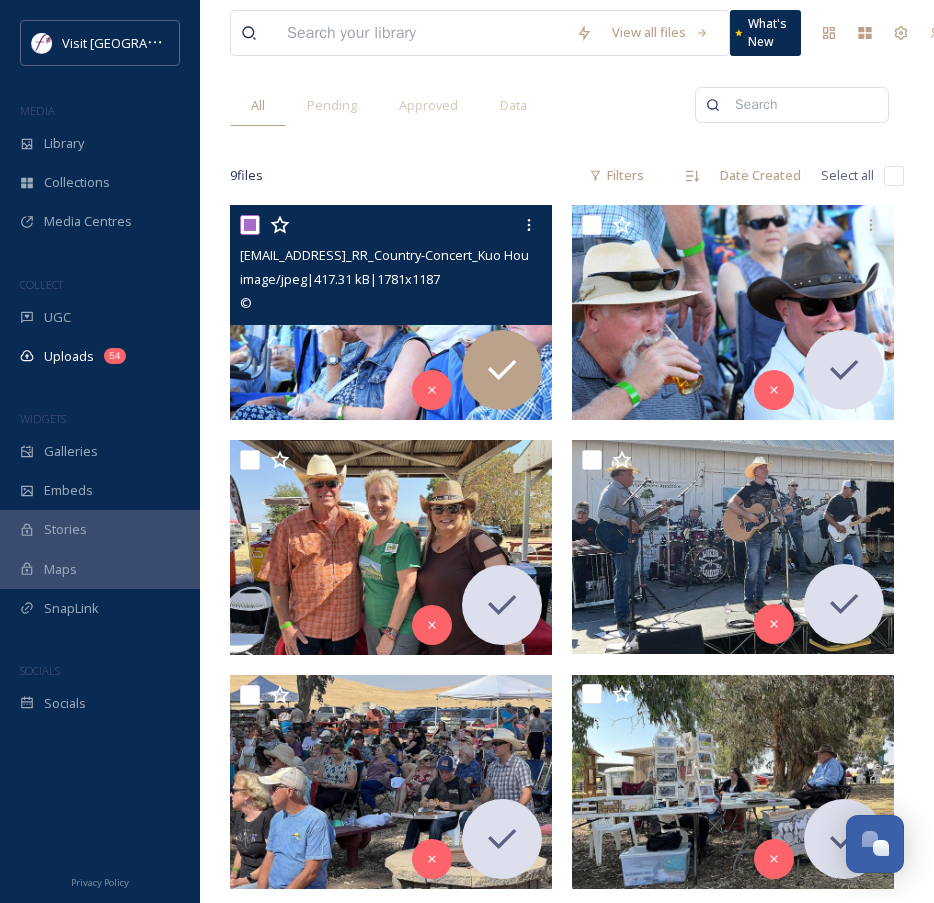 checkbox on "true" 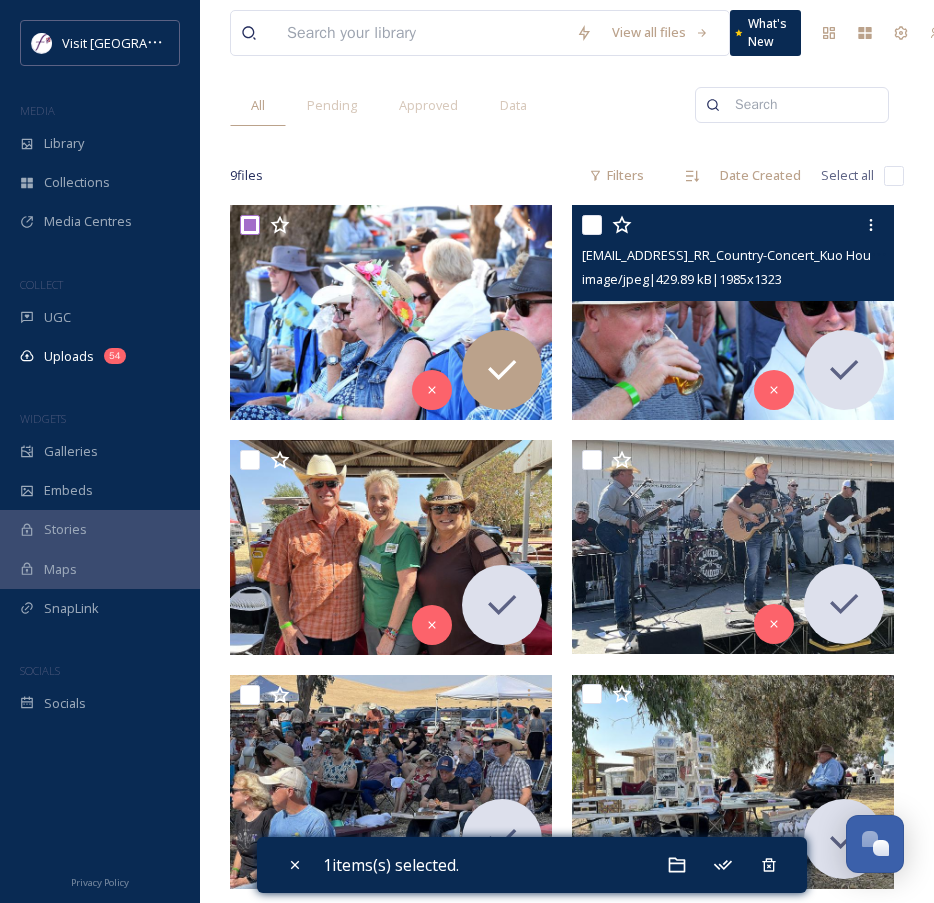 click at bounding box center [592, 225] 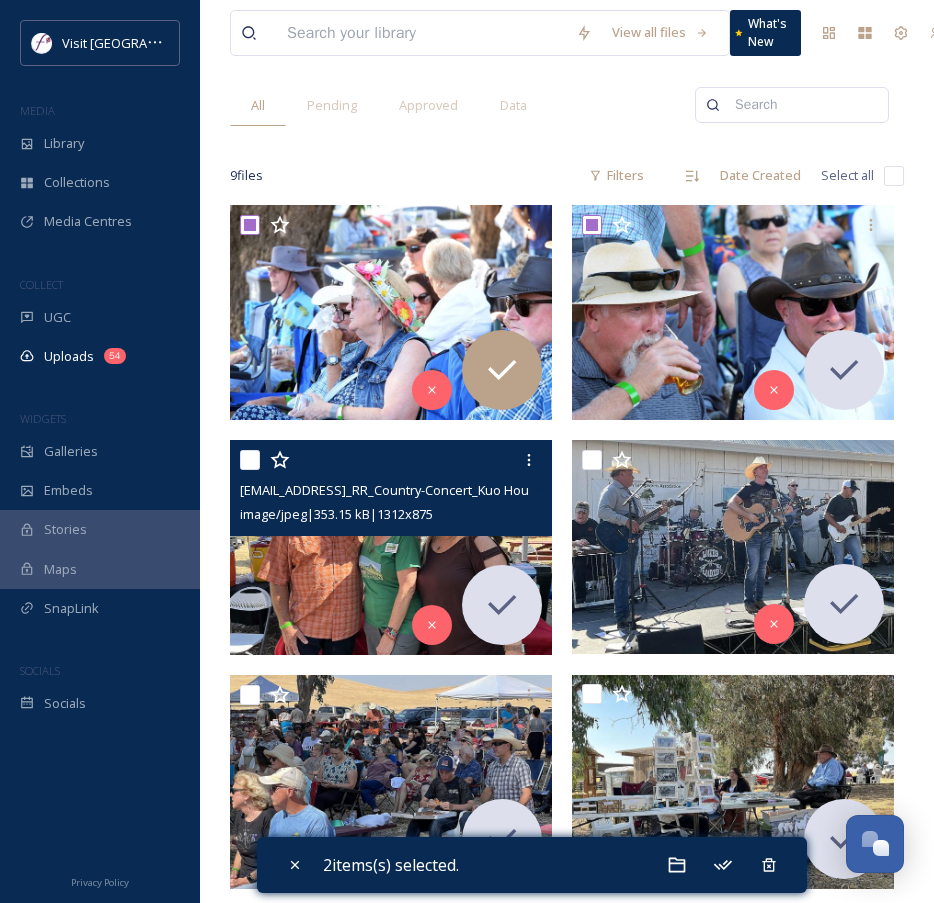 click at bounding box center [250, 460] 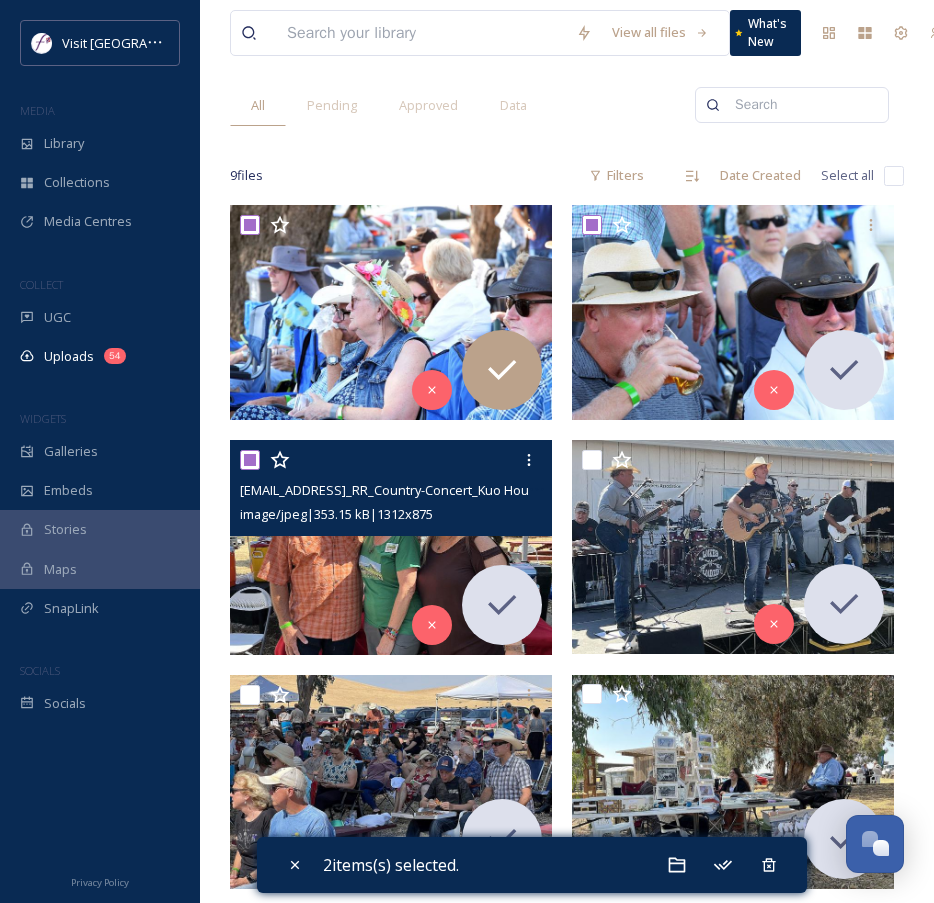 checkbox on "true" 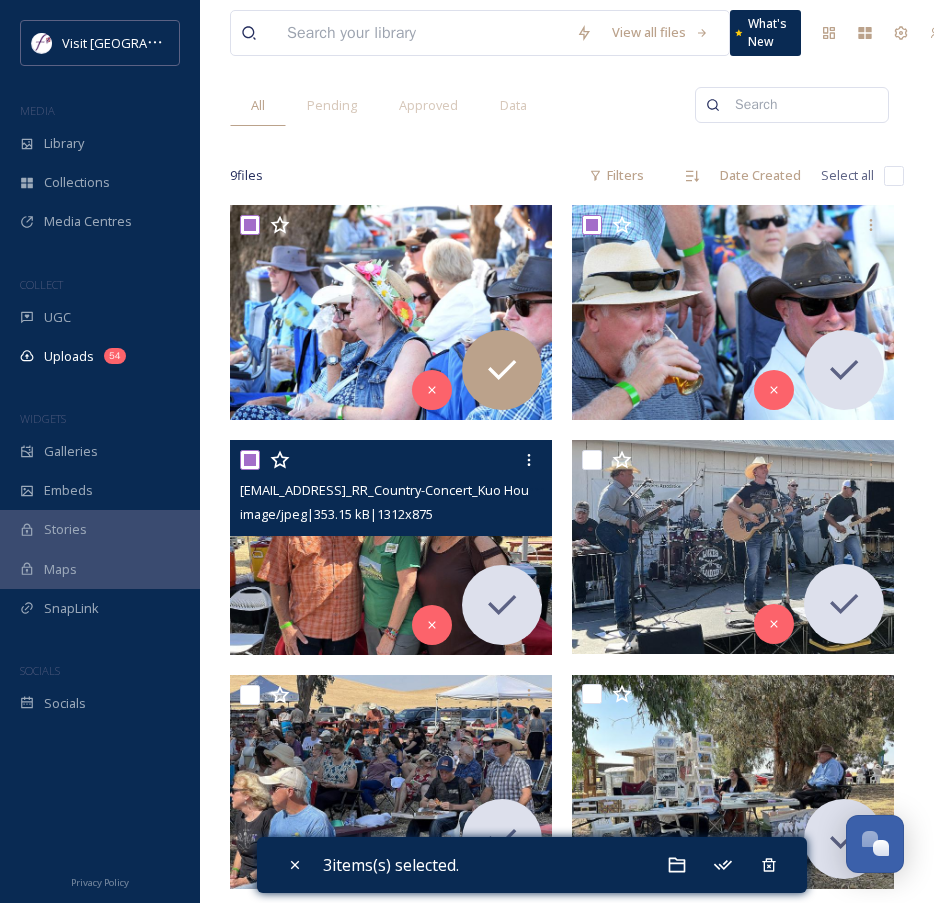 scroll, scrollTop: 399, scrollLeft: 0, axis: vertical 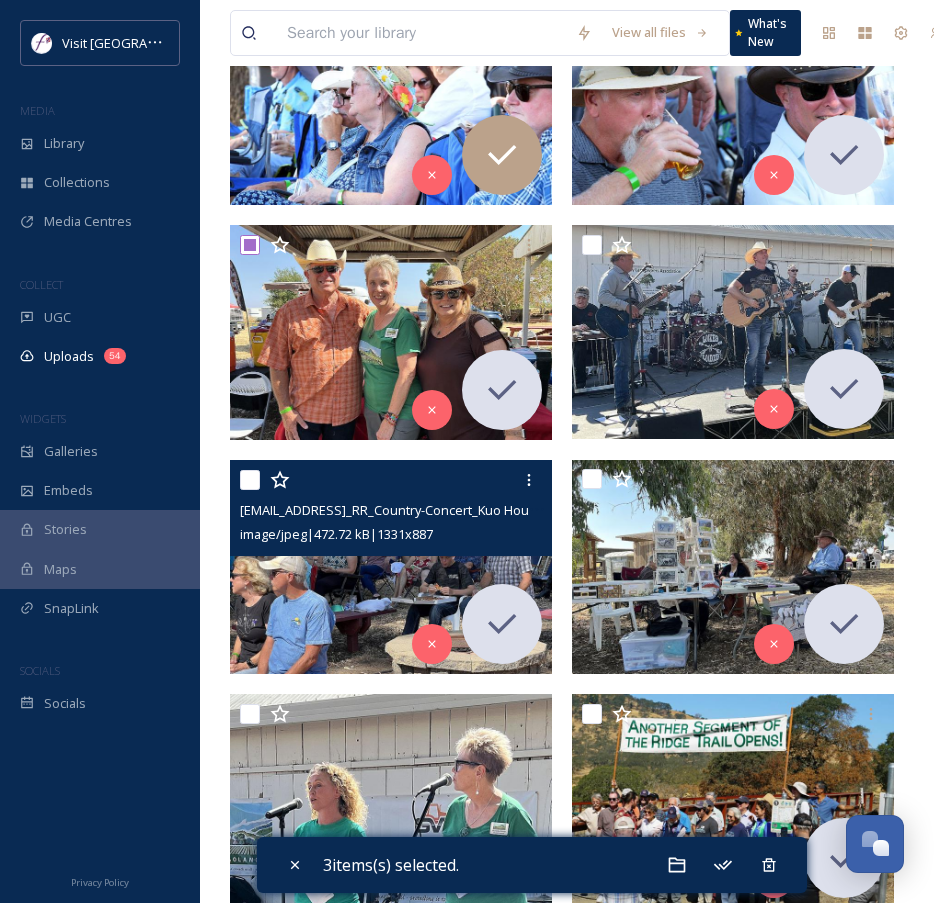 click at bounding box center [250, 480] 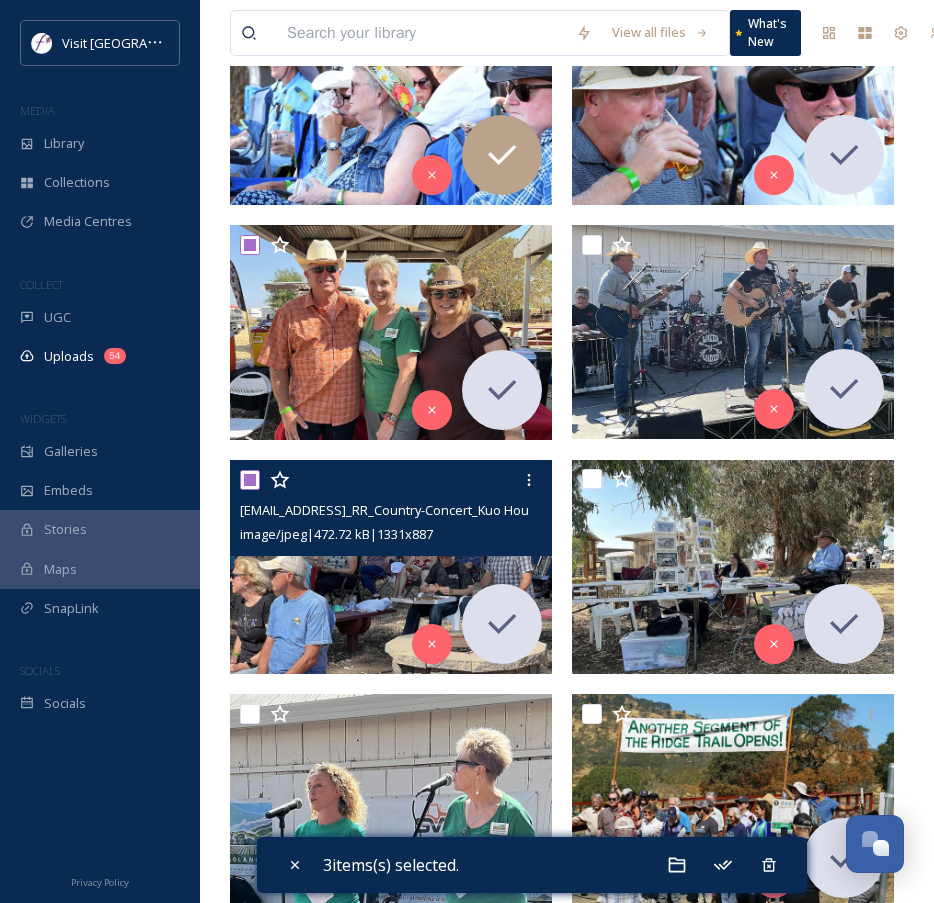 checkbox on "true" 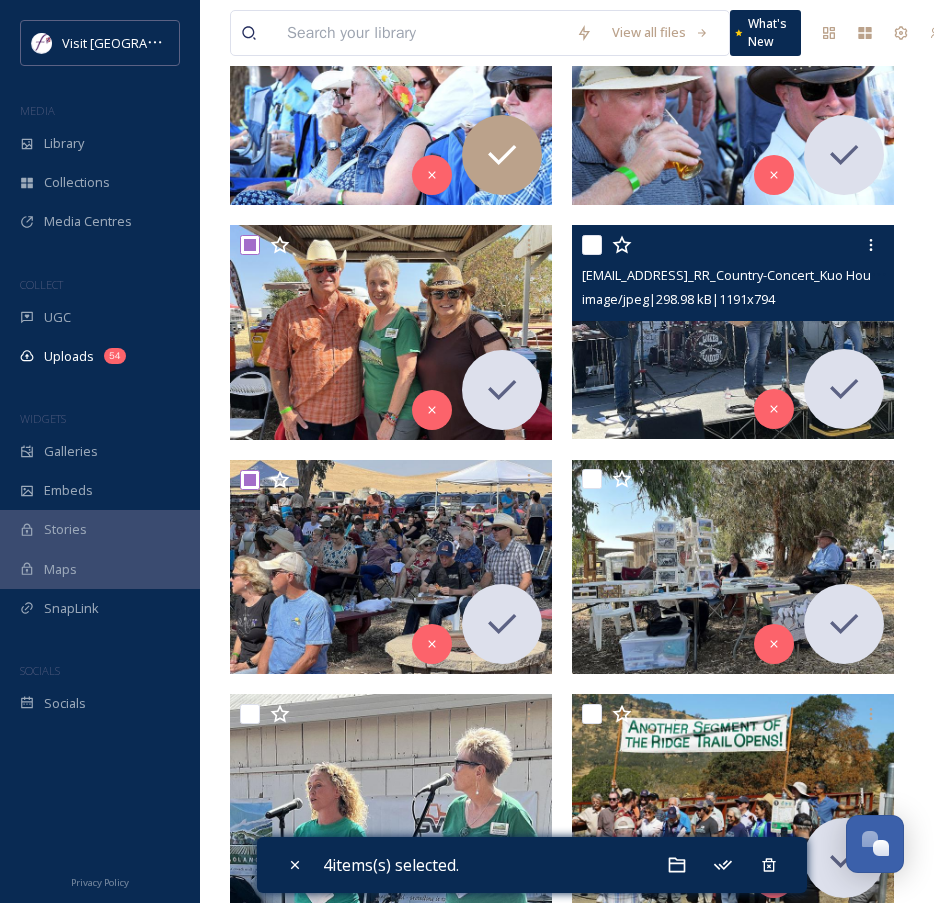 click at bounding box center [592, 245] 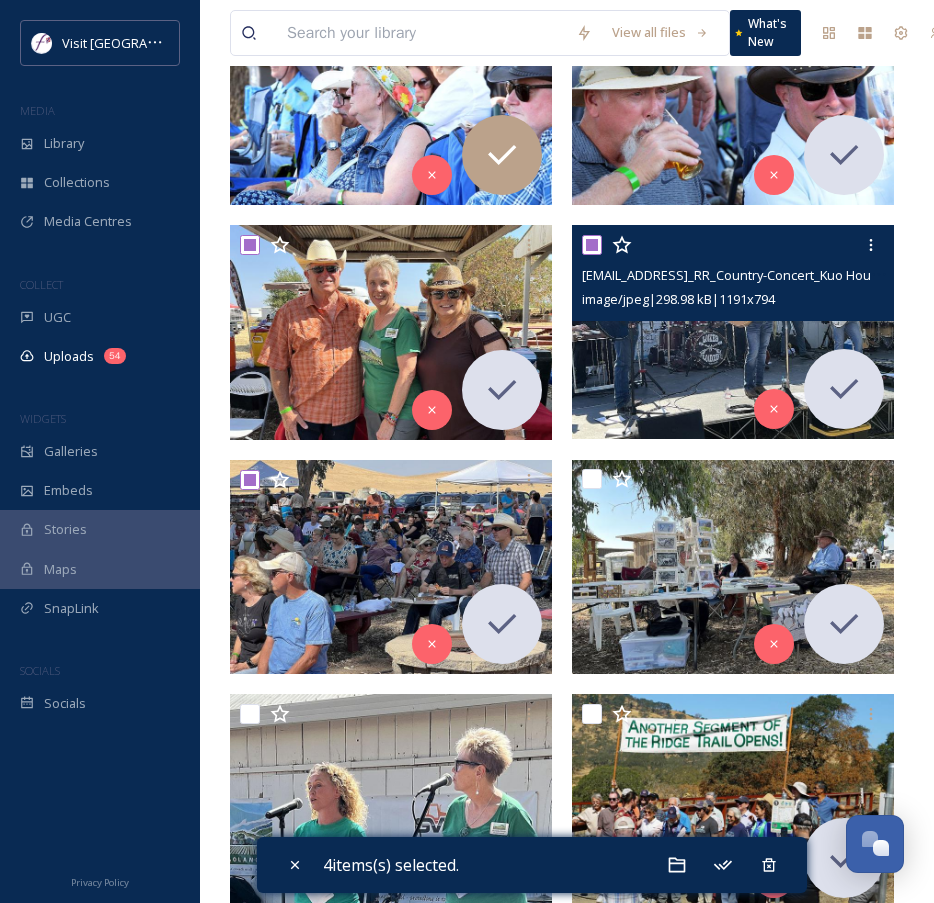 checkbox on "true" 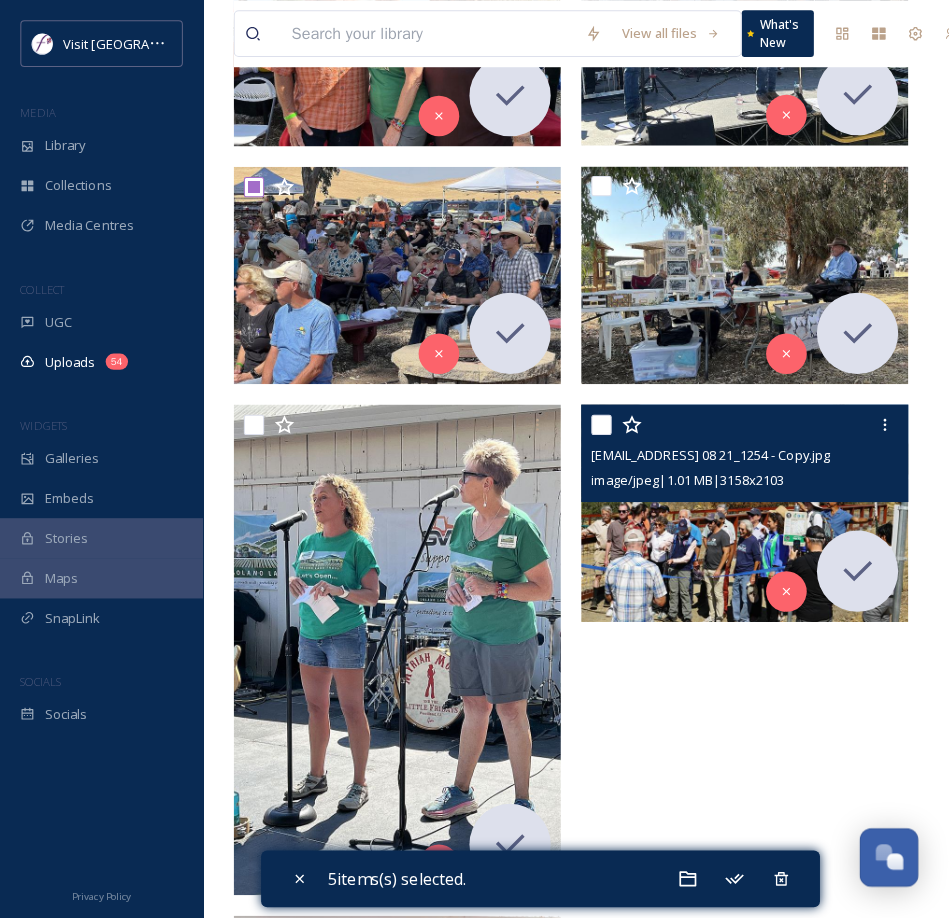 scroll, scrollTop: 660, scrollLeft: 0, axis: vertical 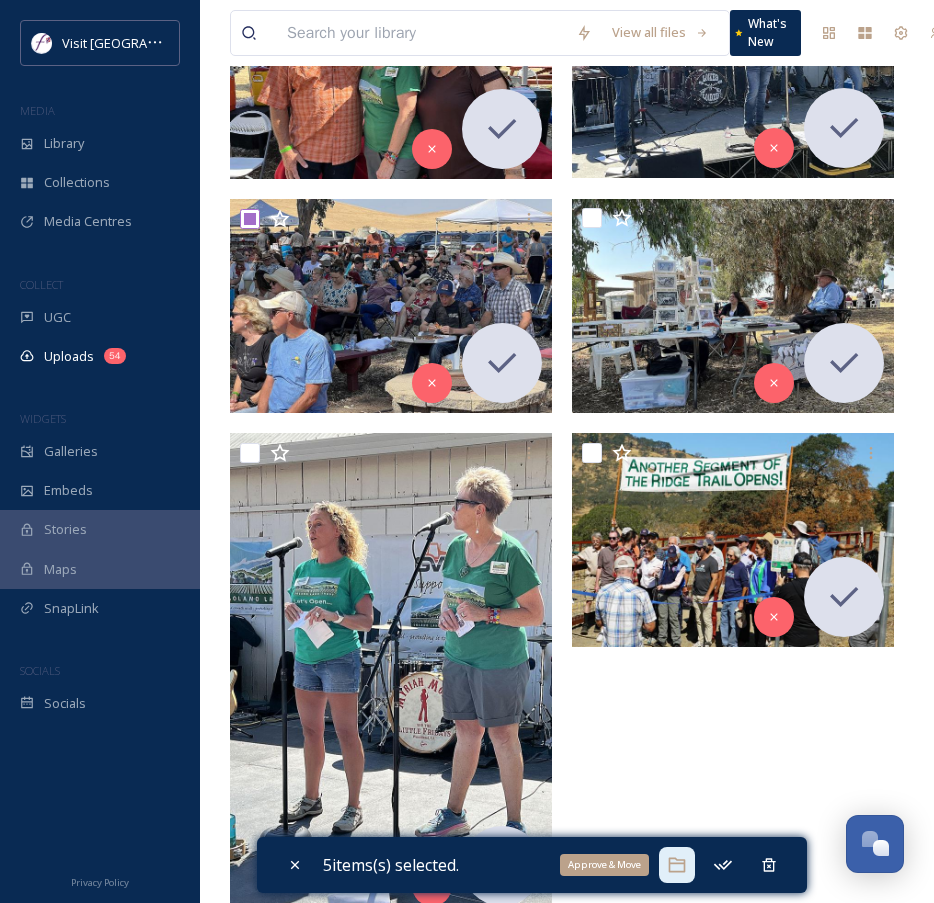 click 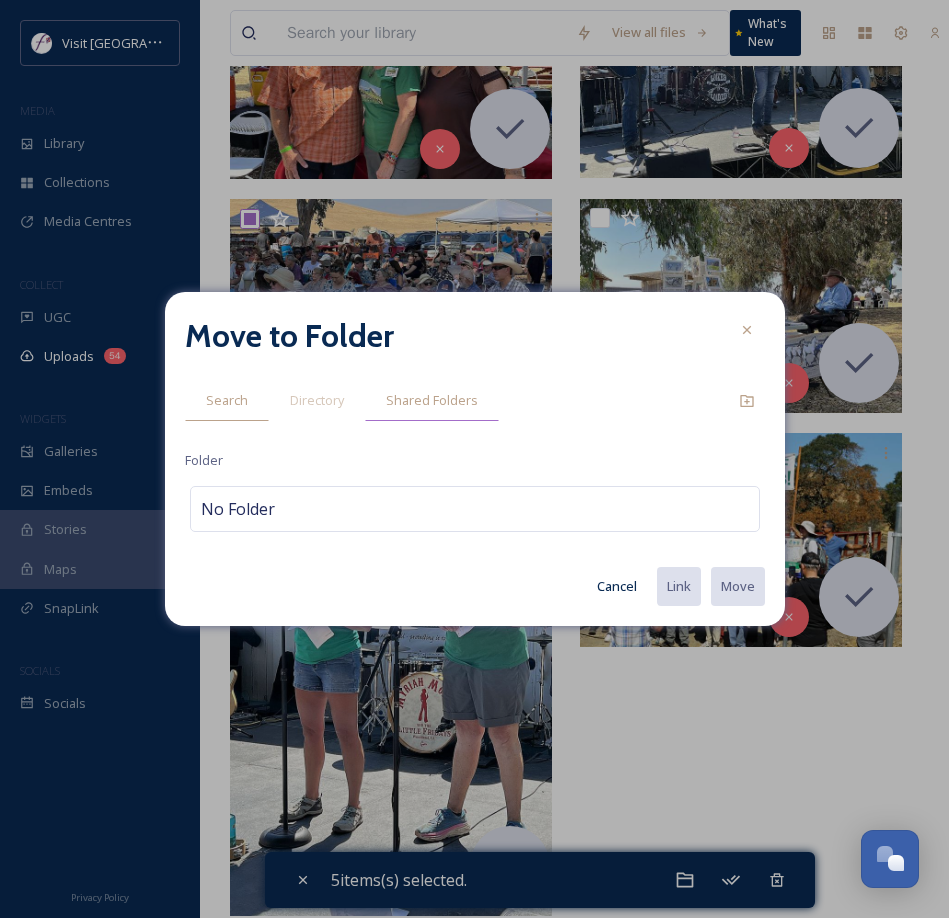 click on "Shared Folders" at bounding box center (432, 400) 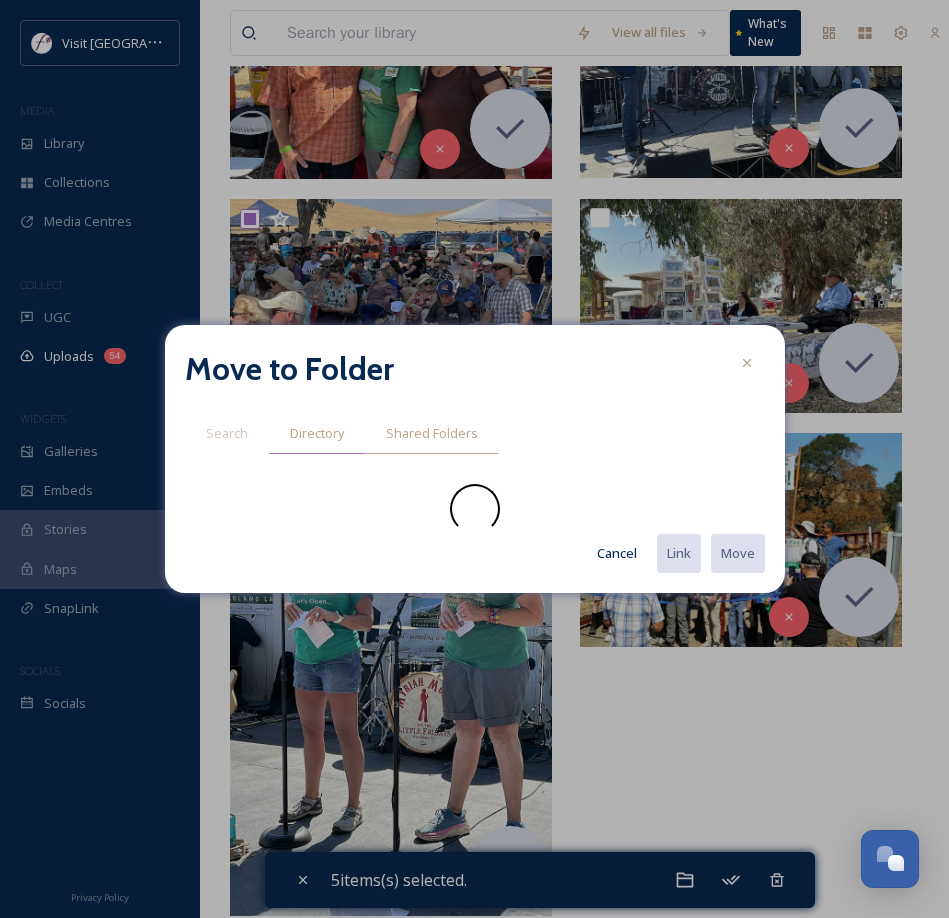 click on "Directory" at bounding box center (317, 433) 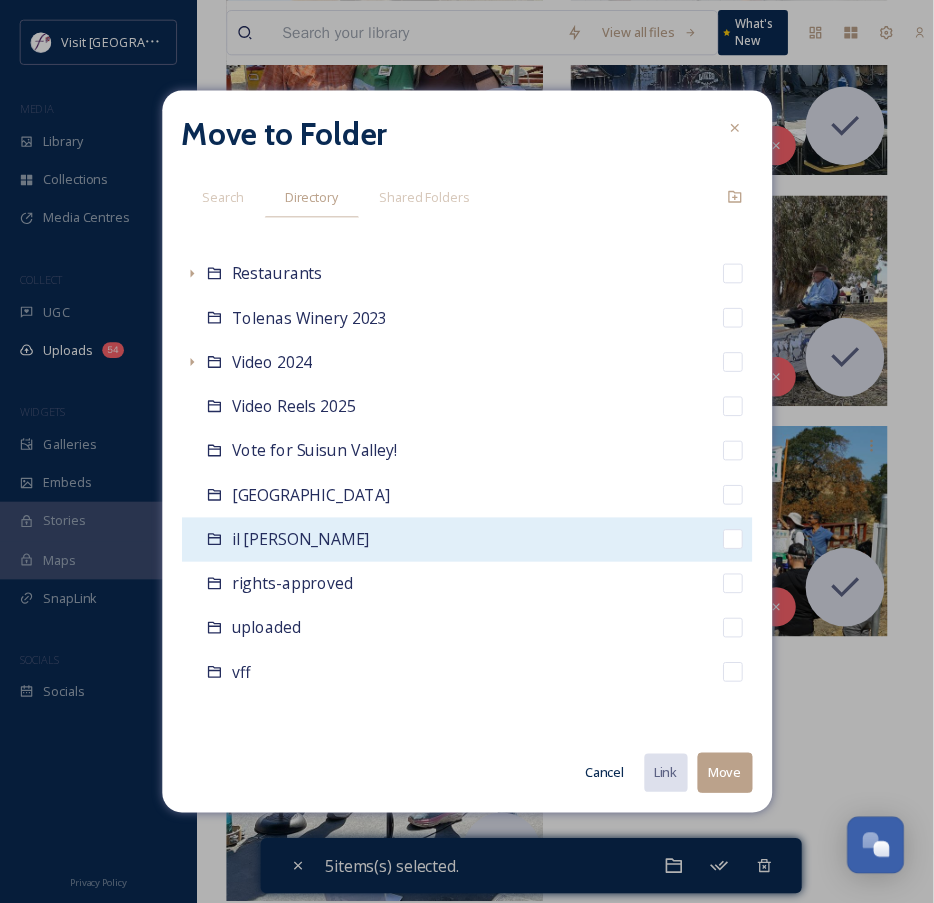 scroll, scrollTop: 0, scrollLeft: 0, axis: both 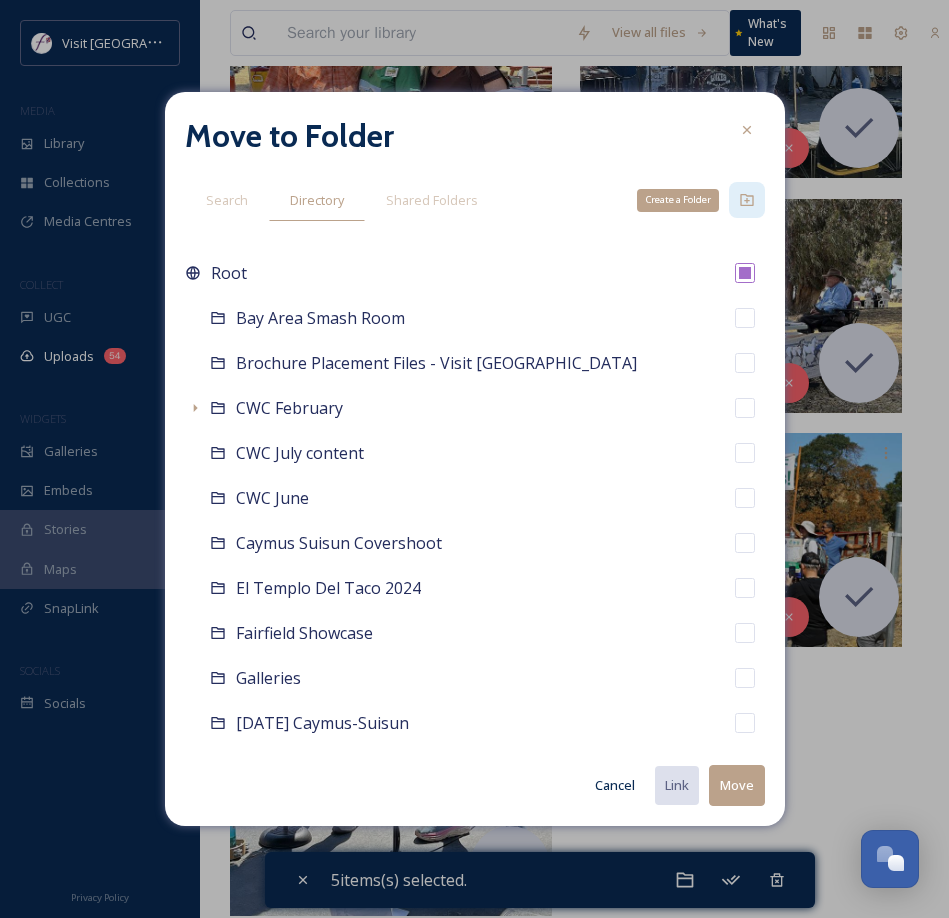 click 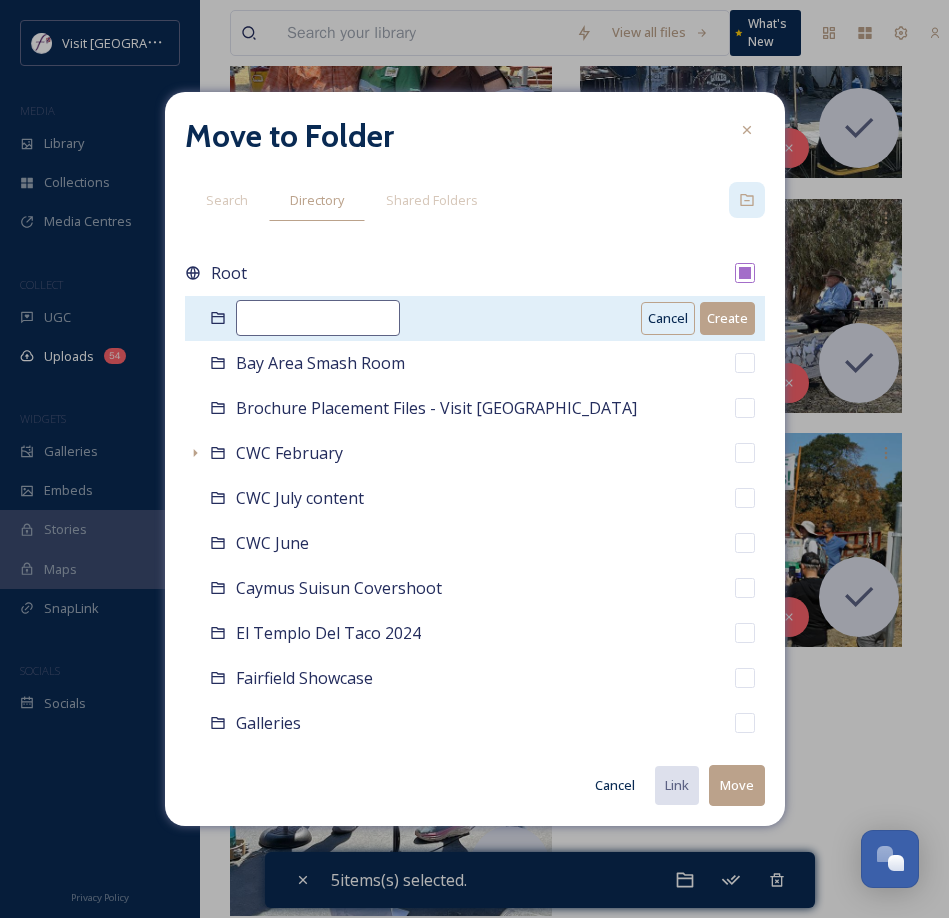 click at bounding box center (318, 318) 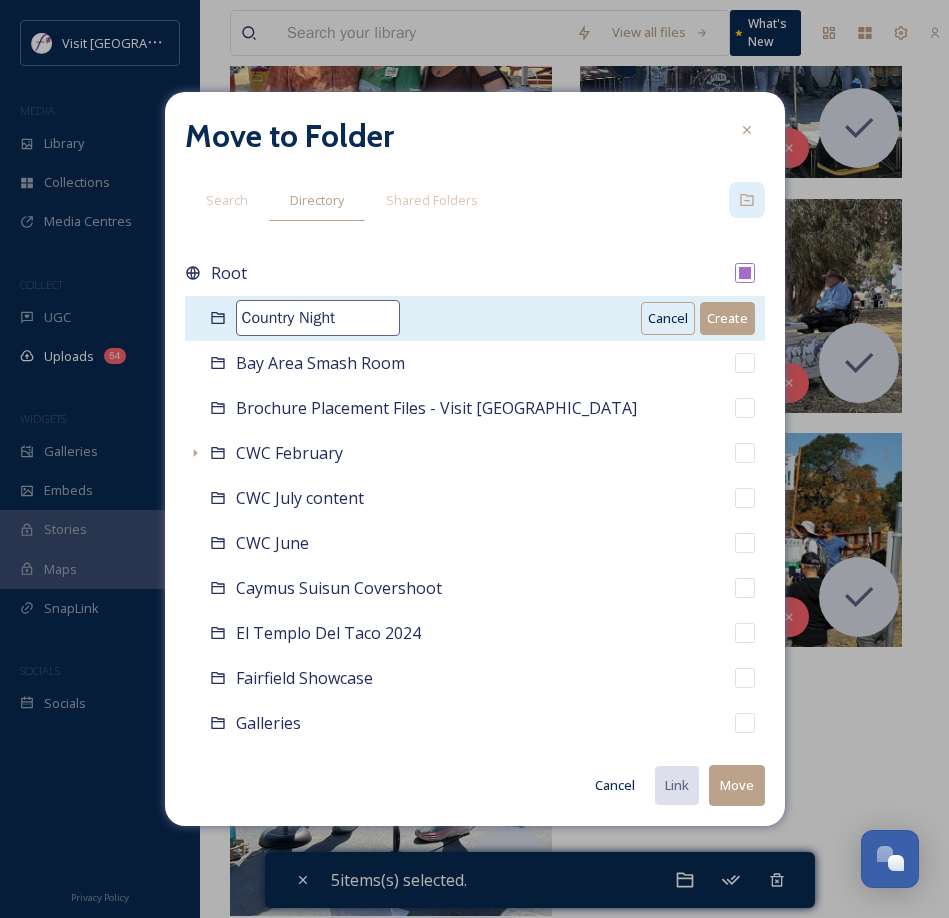 type on "Country Night" 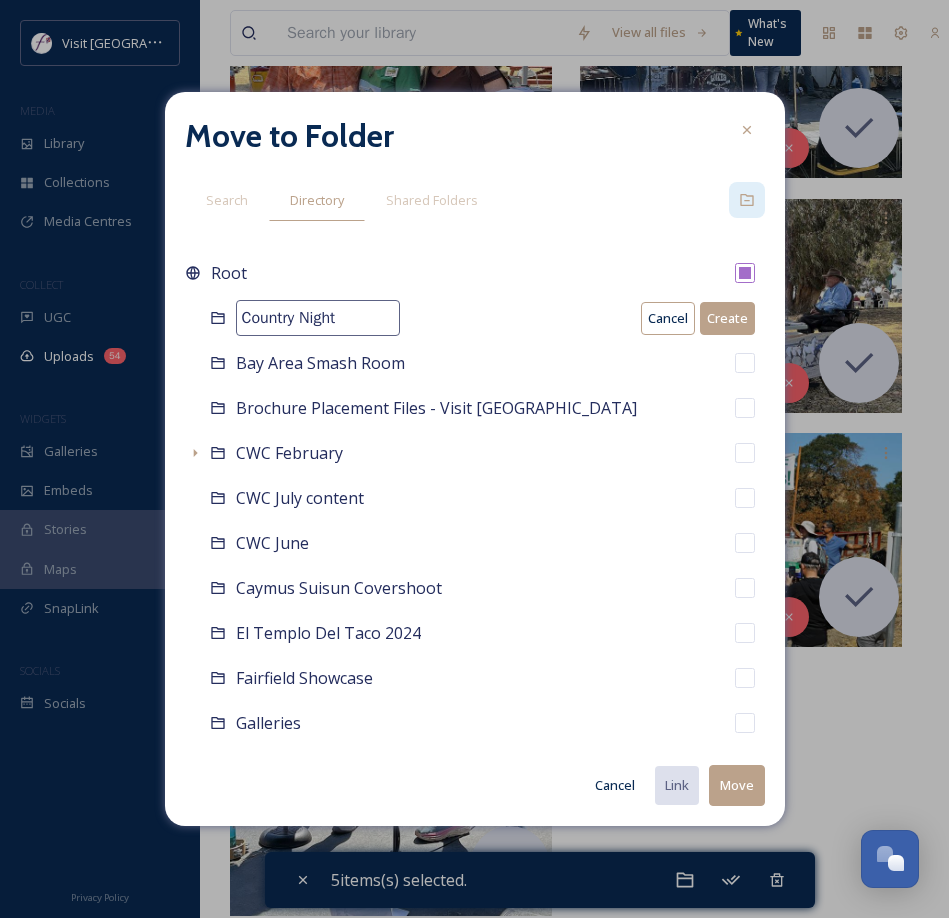 click on "Move" at bounding box center (737, 785) 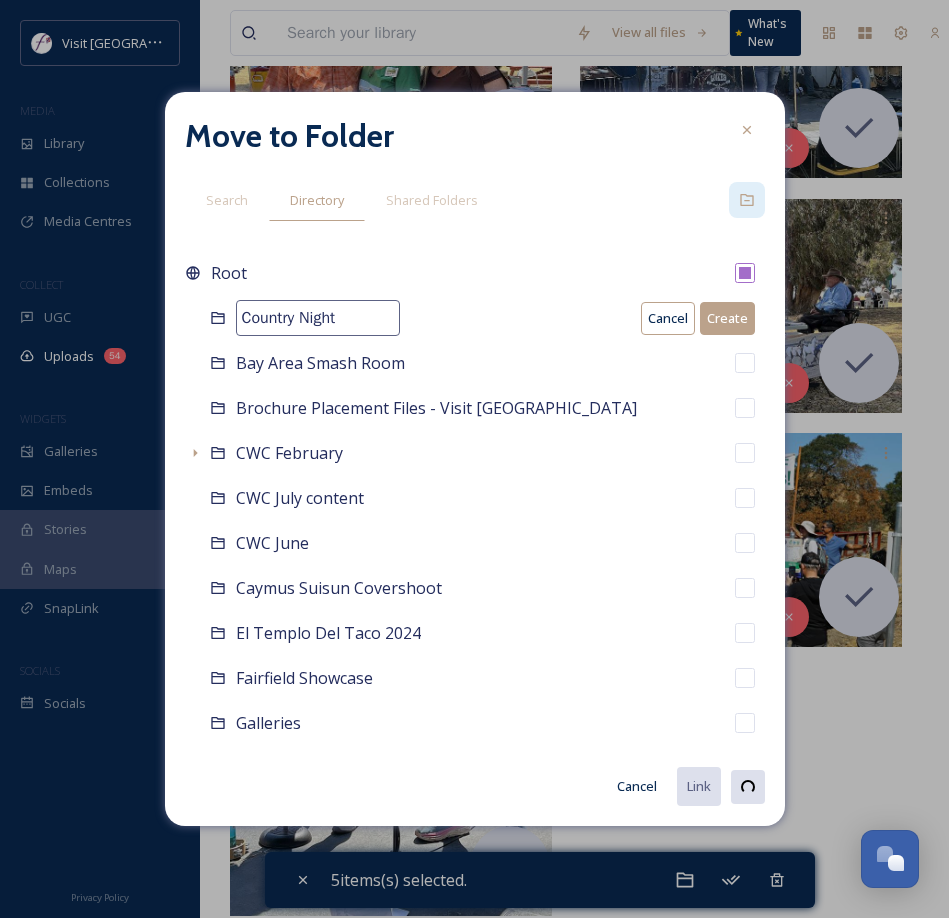 checkbox on "false" 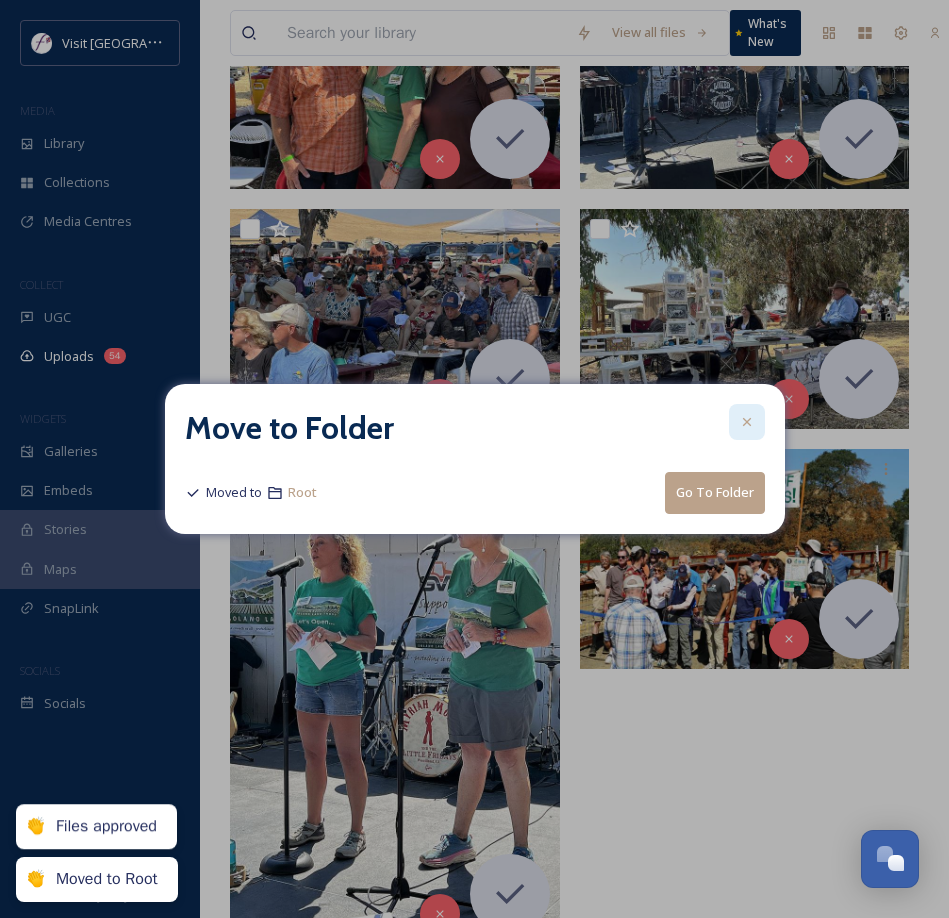 click 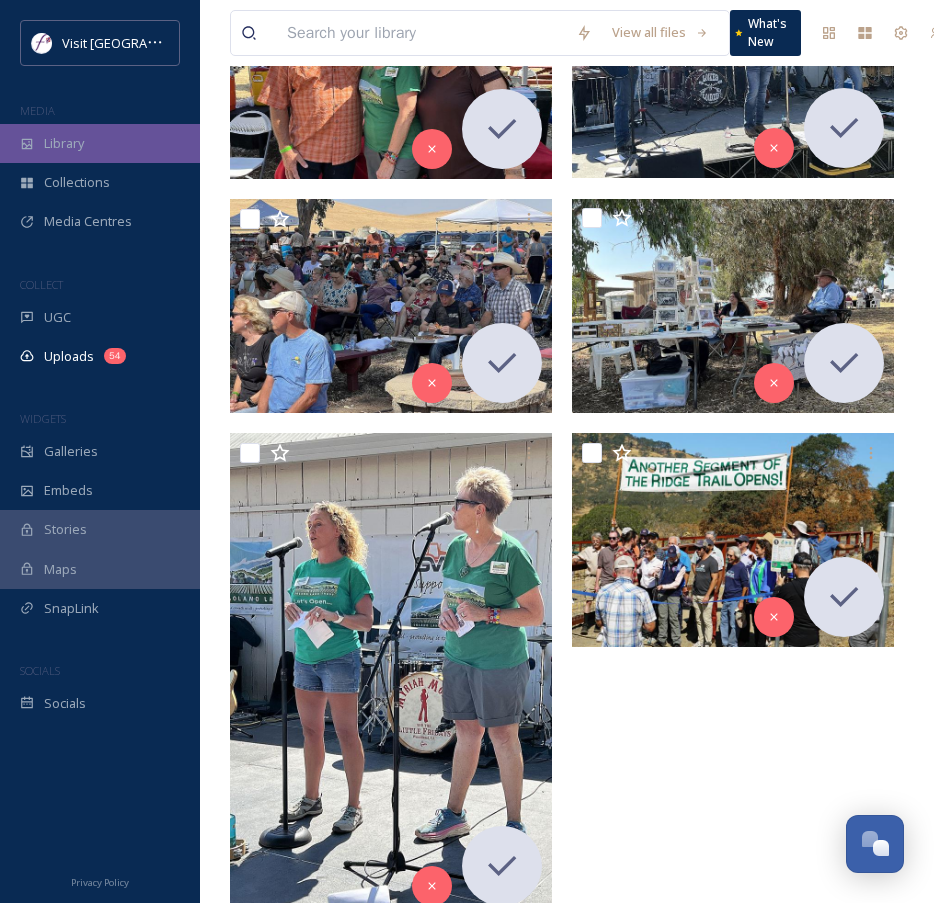click on "Library" at bounding box center (100, 143) 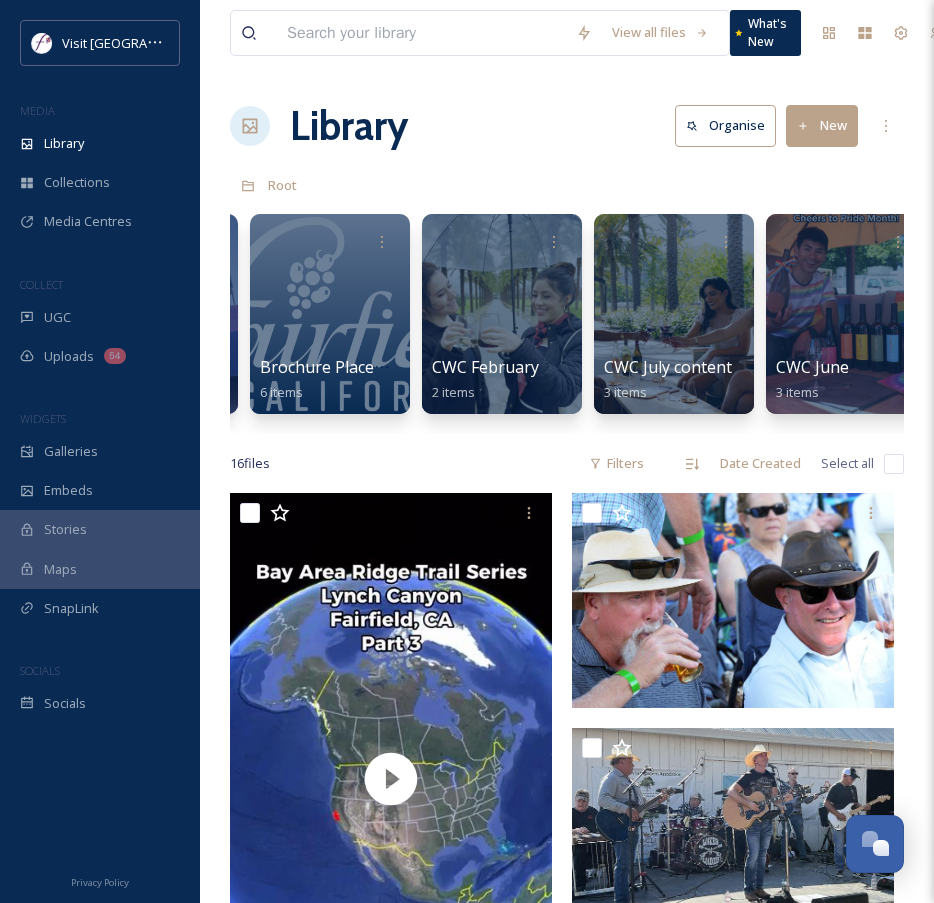 scroll, scrollTop: 0, scrollLeft: 0, axis: both 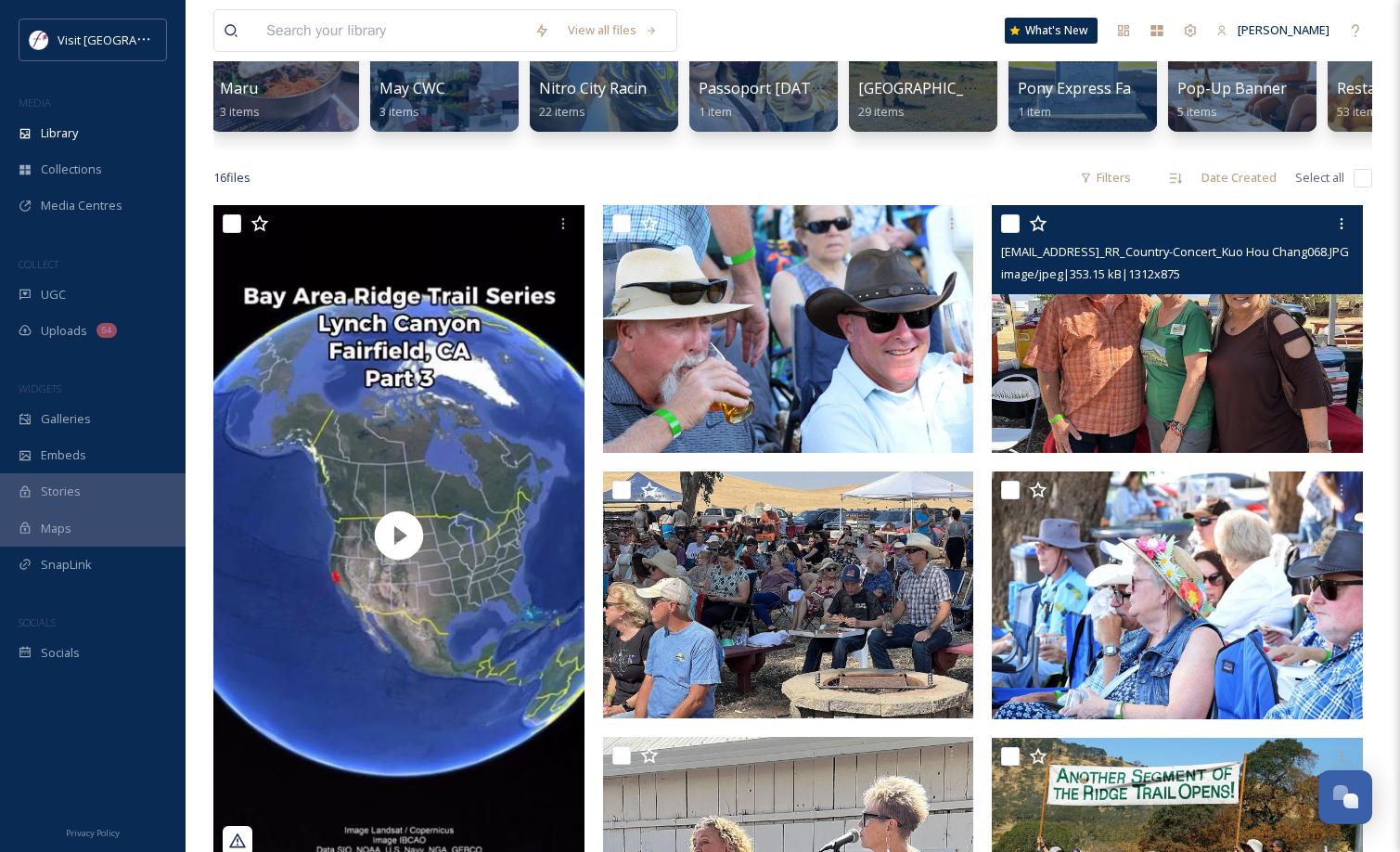 click at bounding box center (1010, 224) 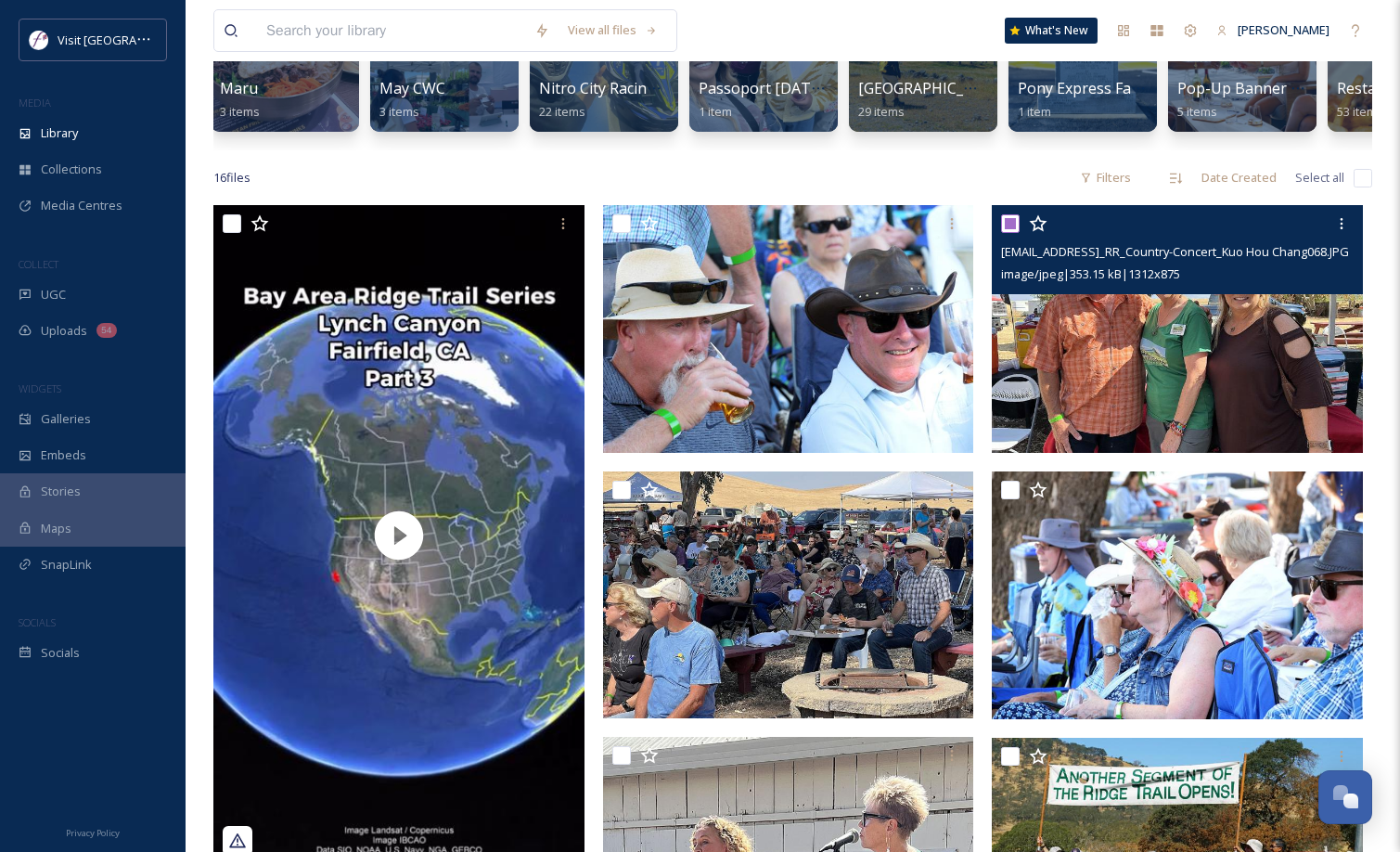 checkbox on "true" 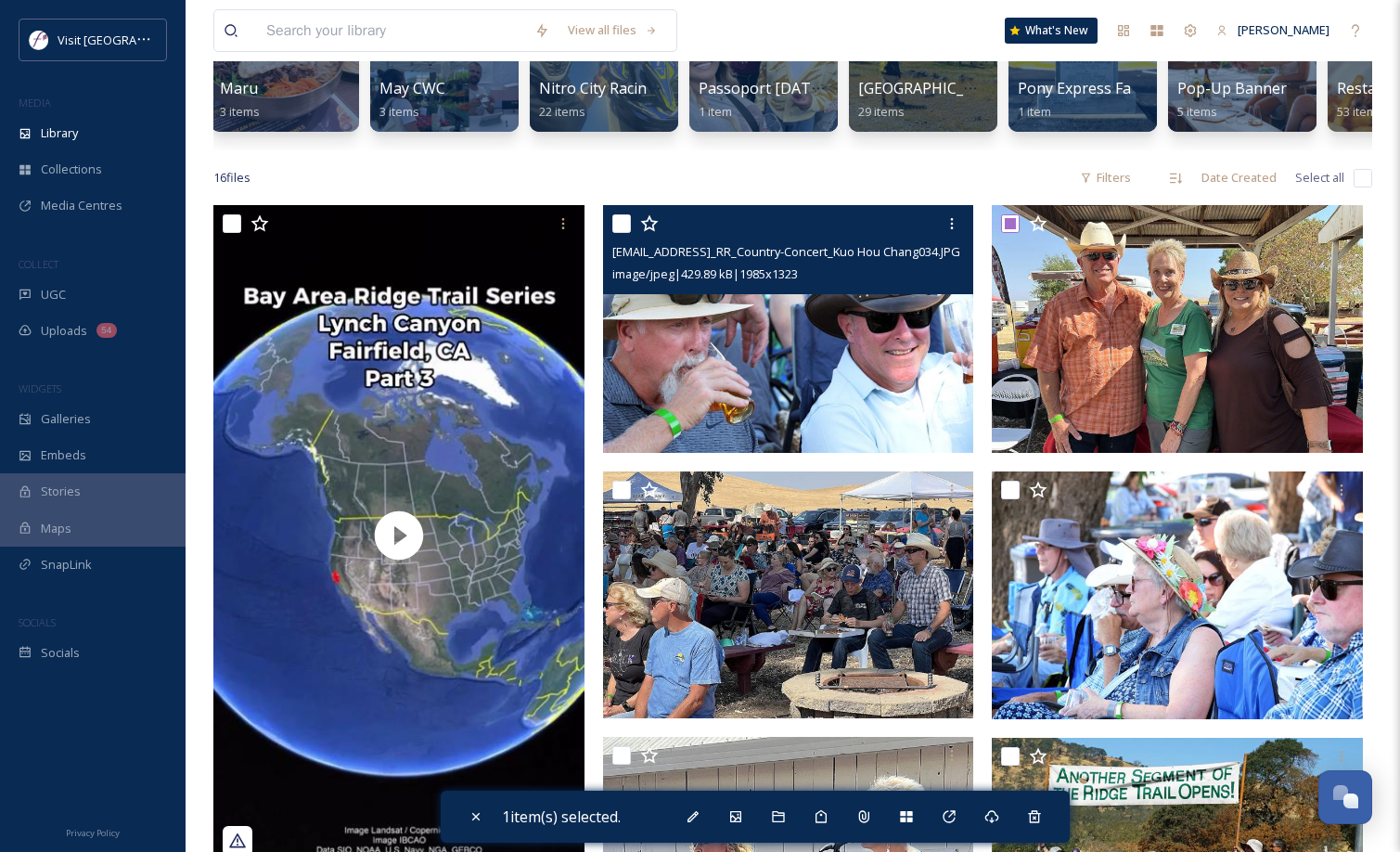 click at bounding box center (622, 224) 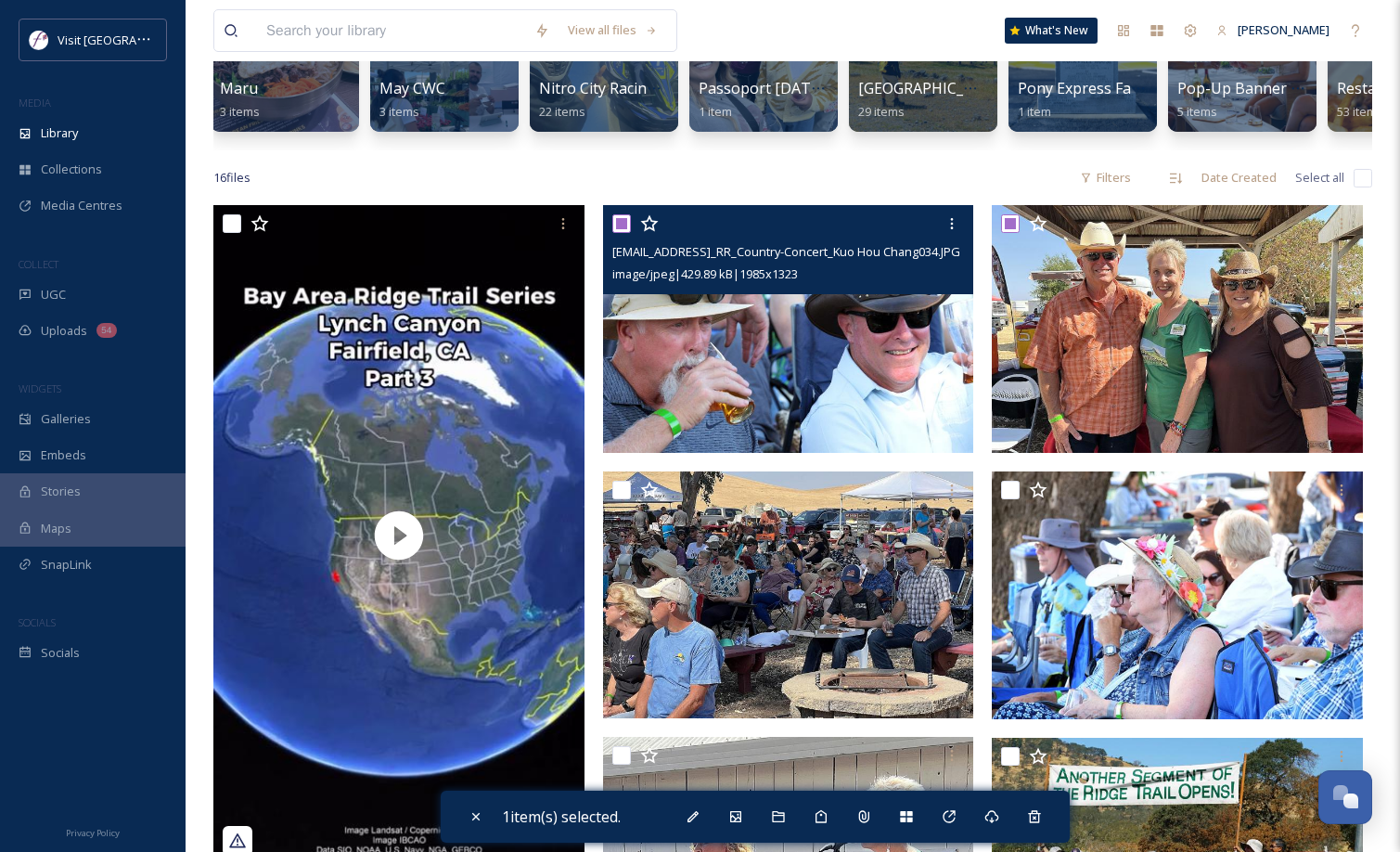 checkbox on "true" 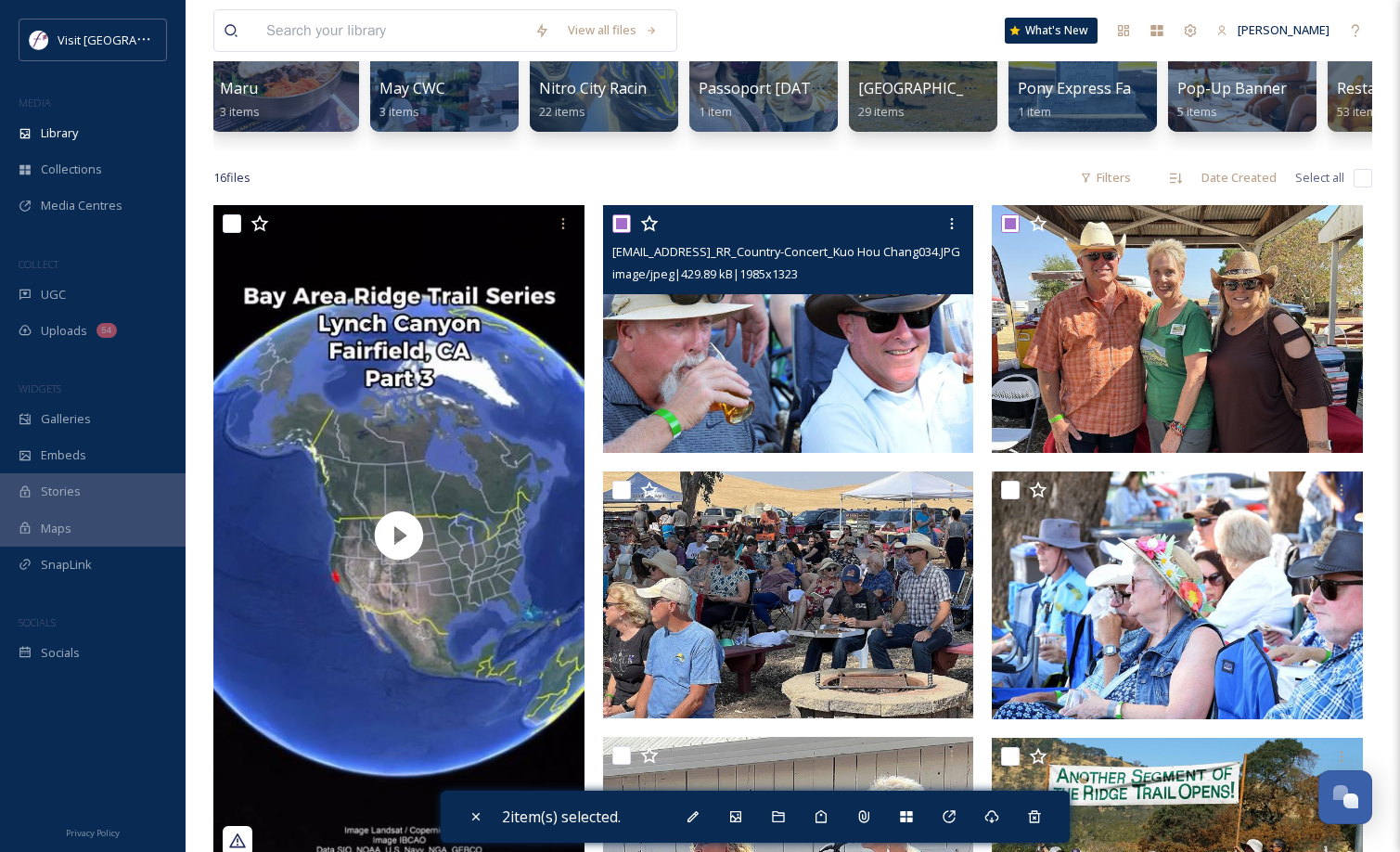 scroll, scrollTop: 443, scrollLeft: 0, axis: vertical 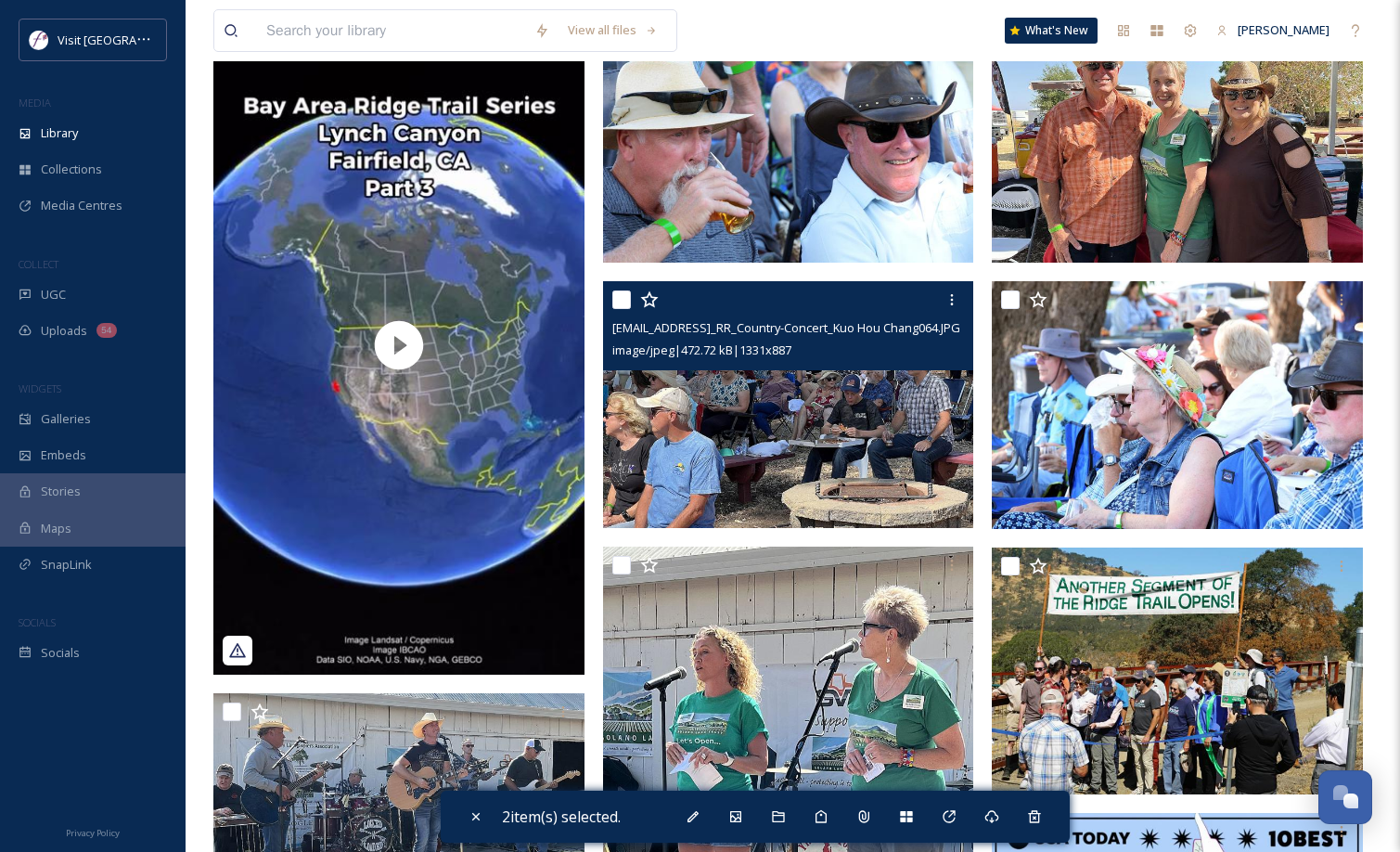 click at bounding box center [622, 300] 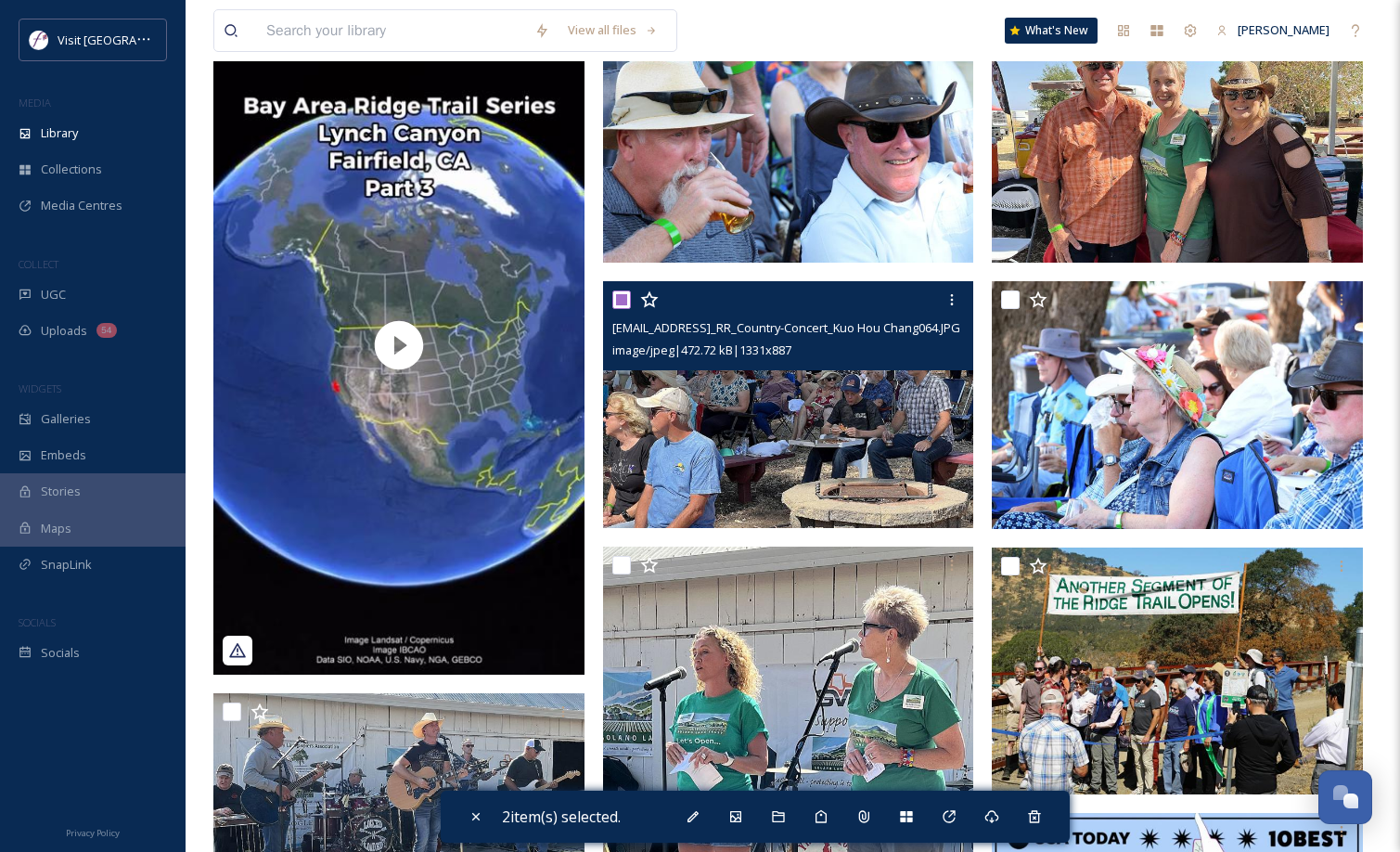 checkbox on "true" 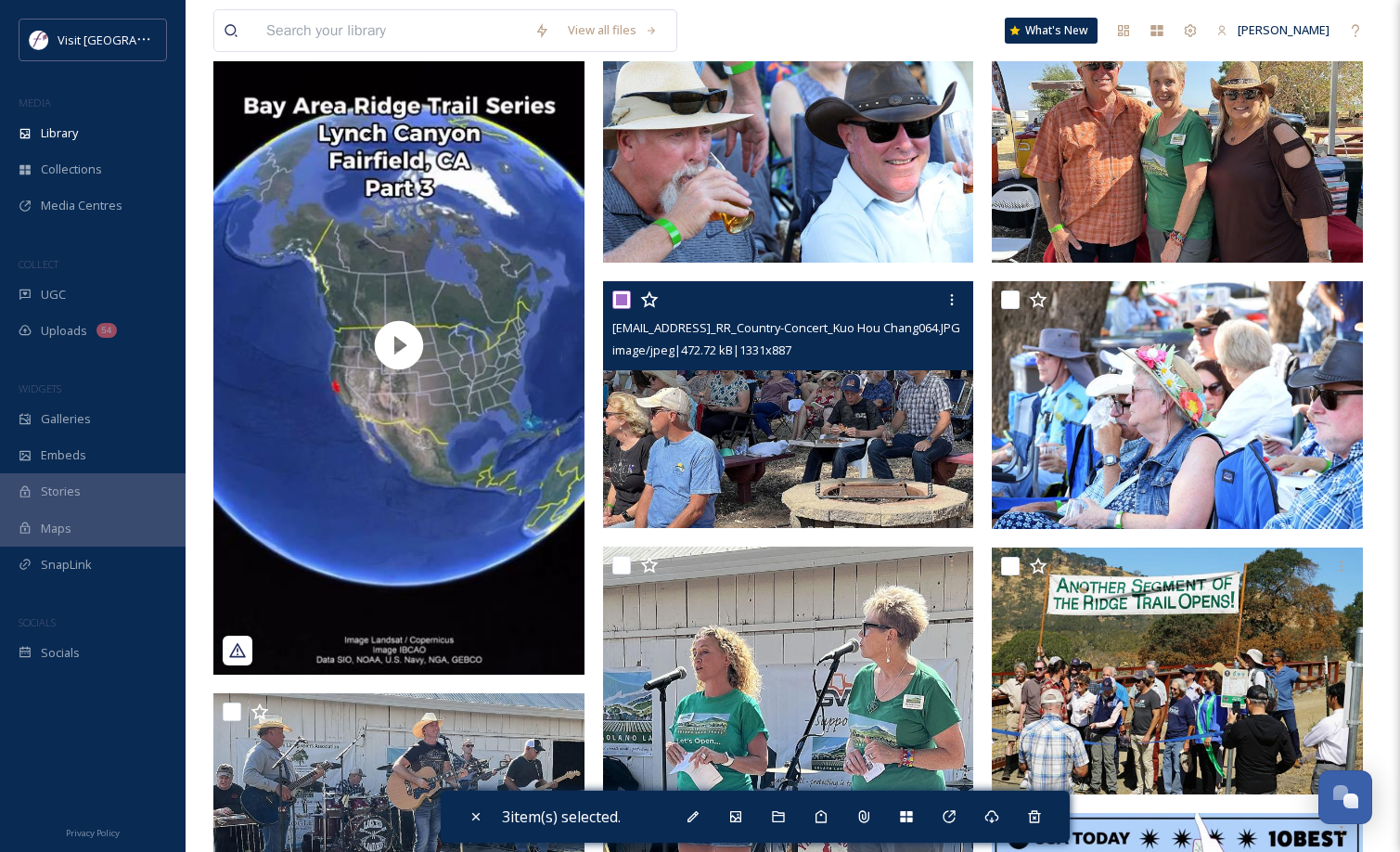 scroll, scrollTop: 624, scrollLeft: 0, axis: vertical 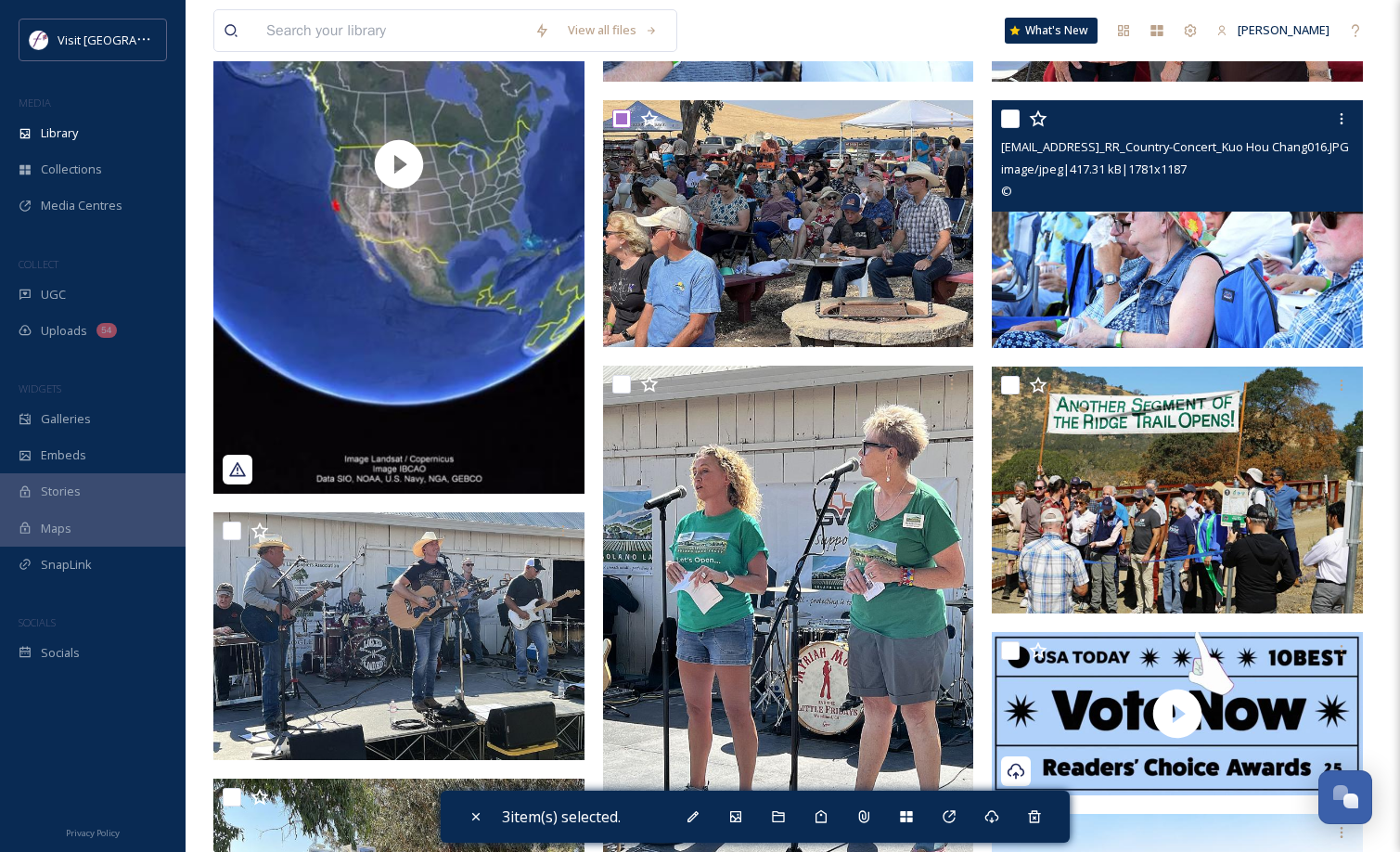 click at bounding box center (1010, 119) 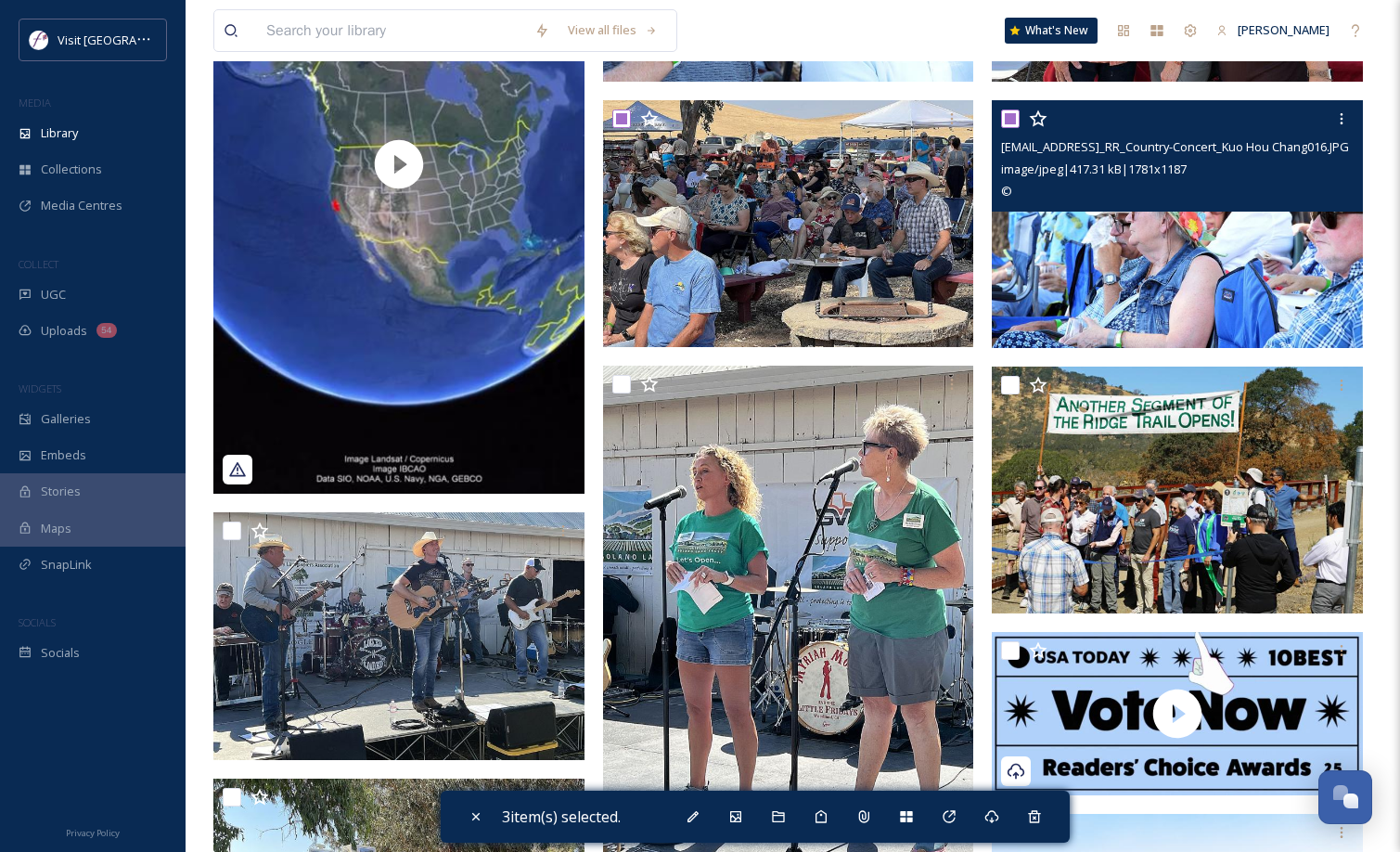 checkbox on "true" 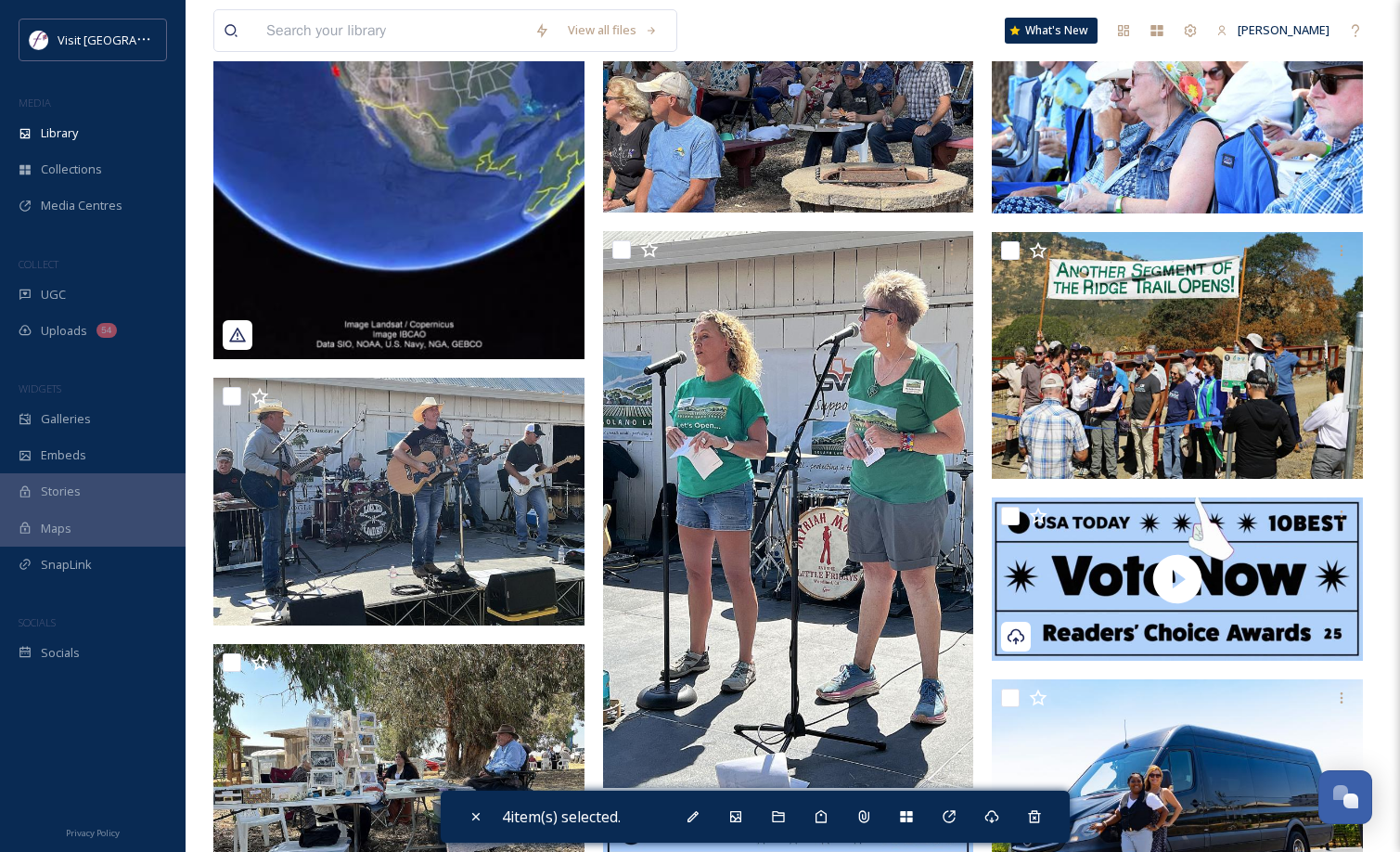 scroll, scrollTop: 843, scrollLeft: 0, axis: vertical 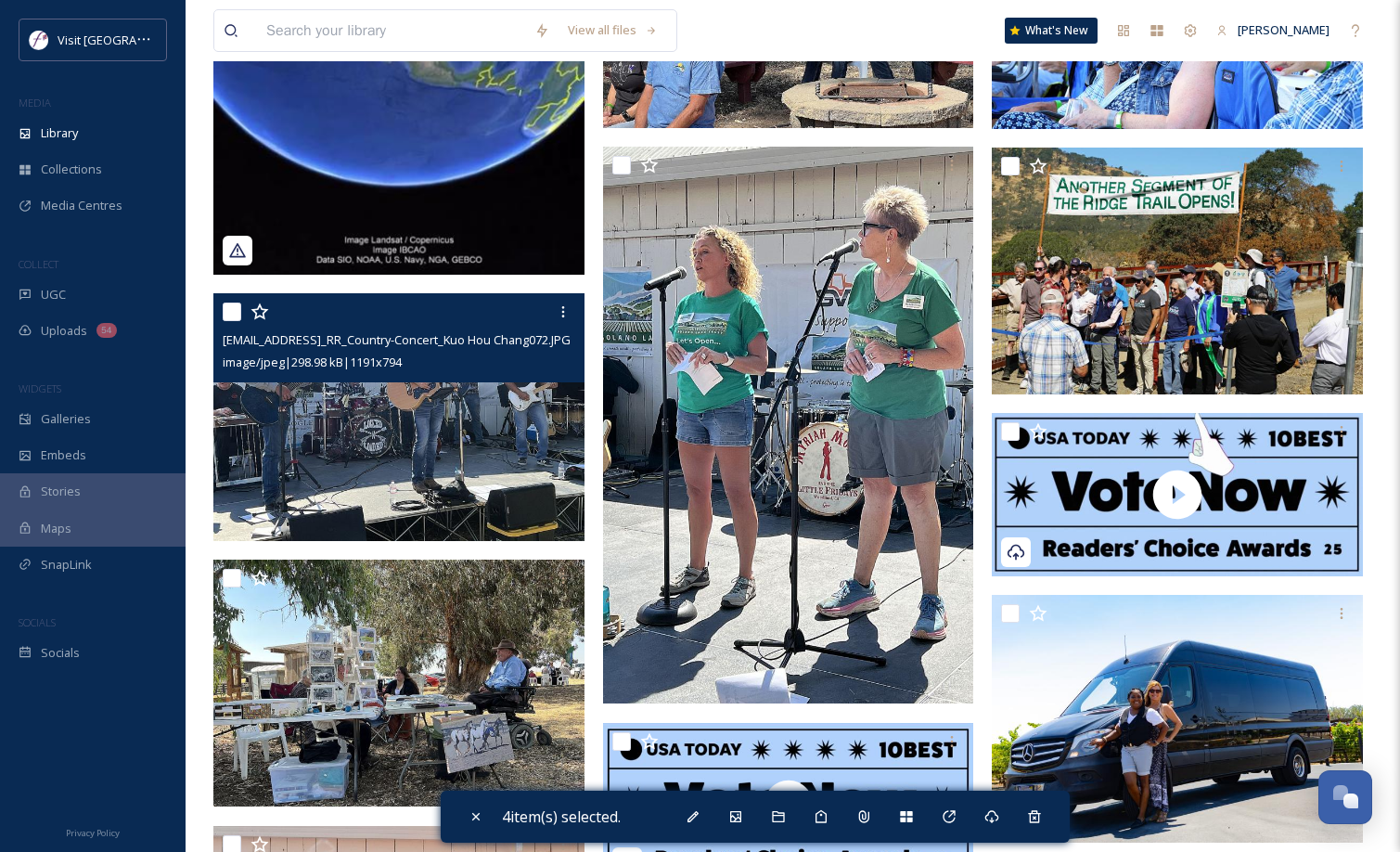 click at bounding box center (232, 312) 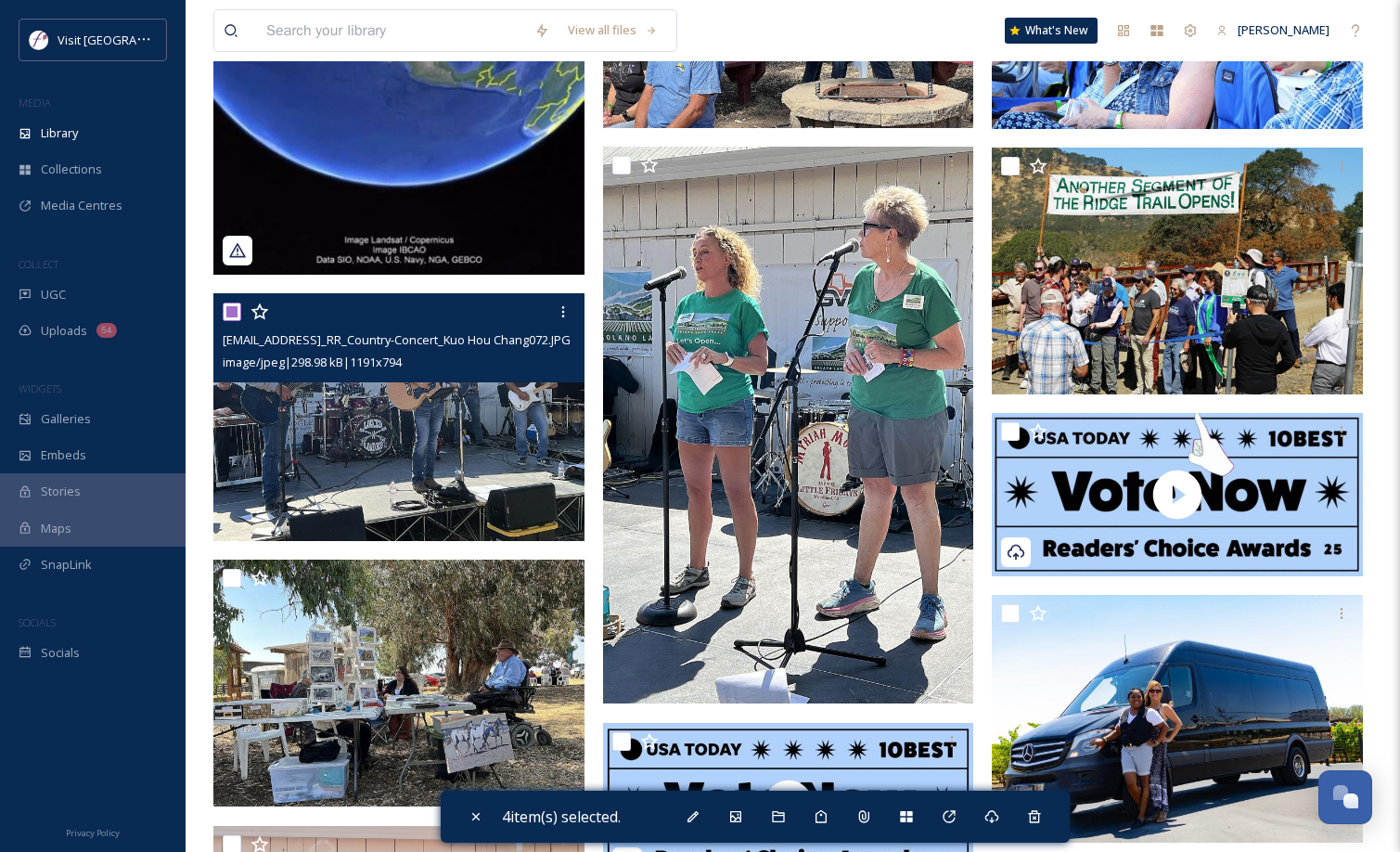 checkbox on "true" 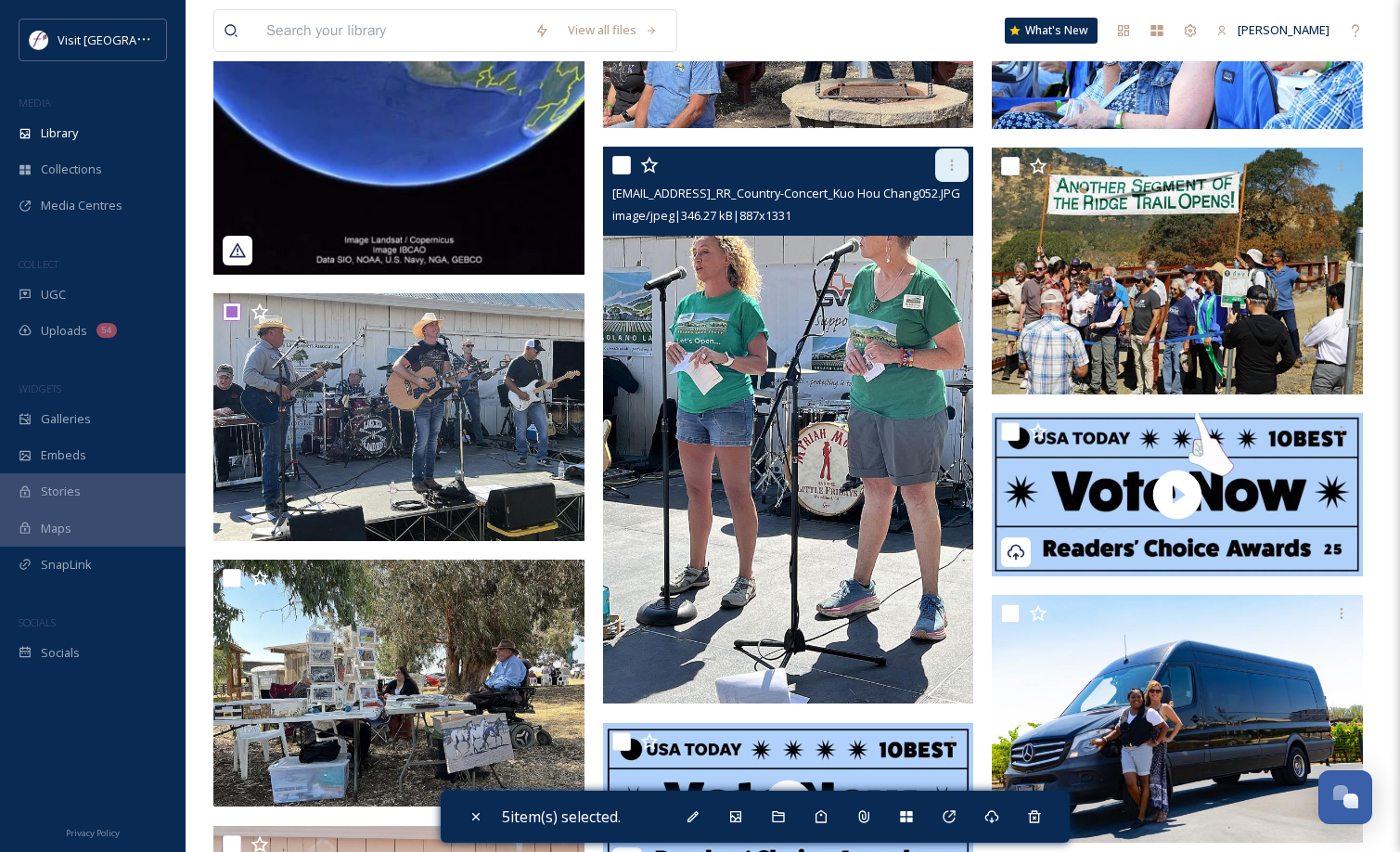 click at bounding box center (952, 165) 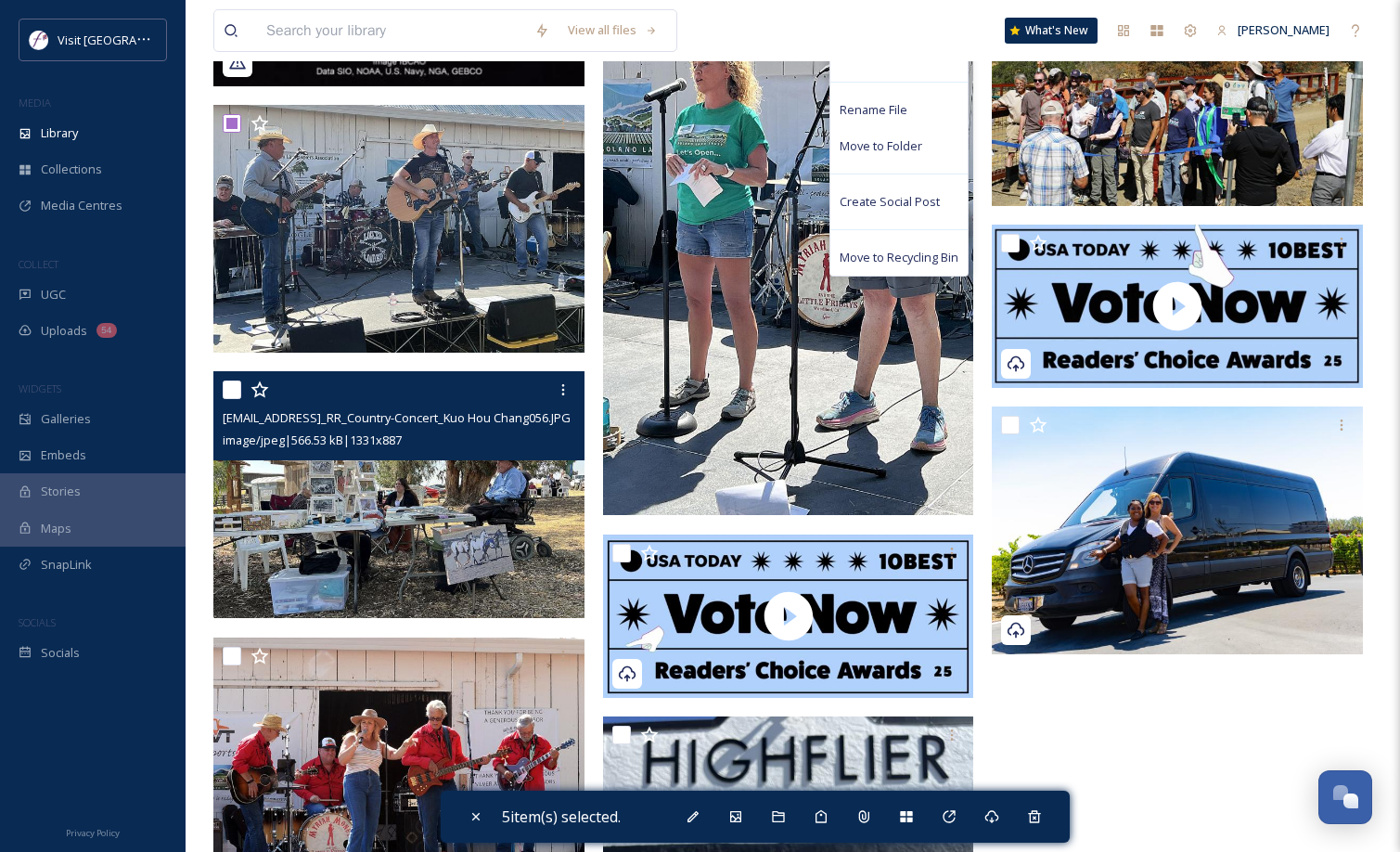 scroll, scrollTop: 1304, scrollLeft: 0, axis: vertical 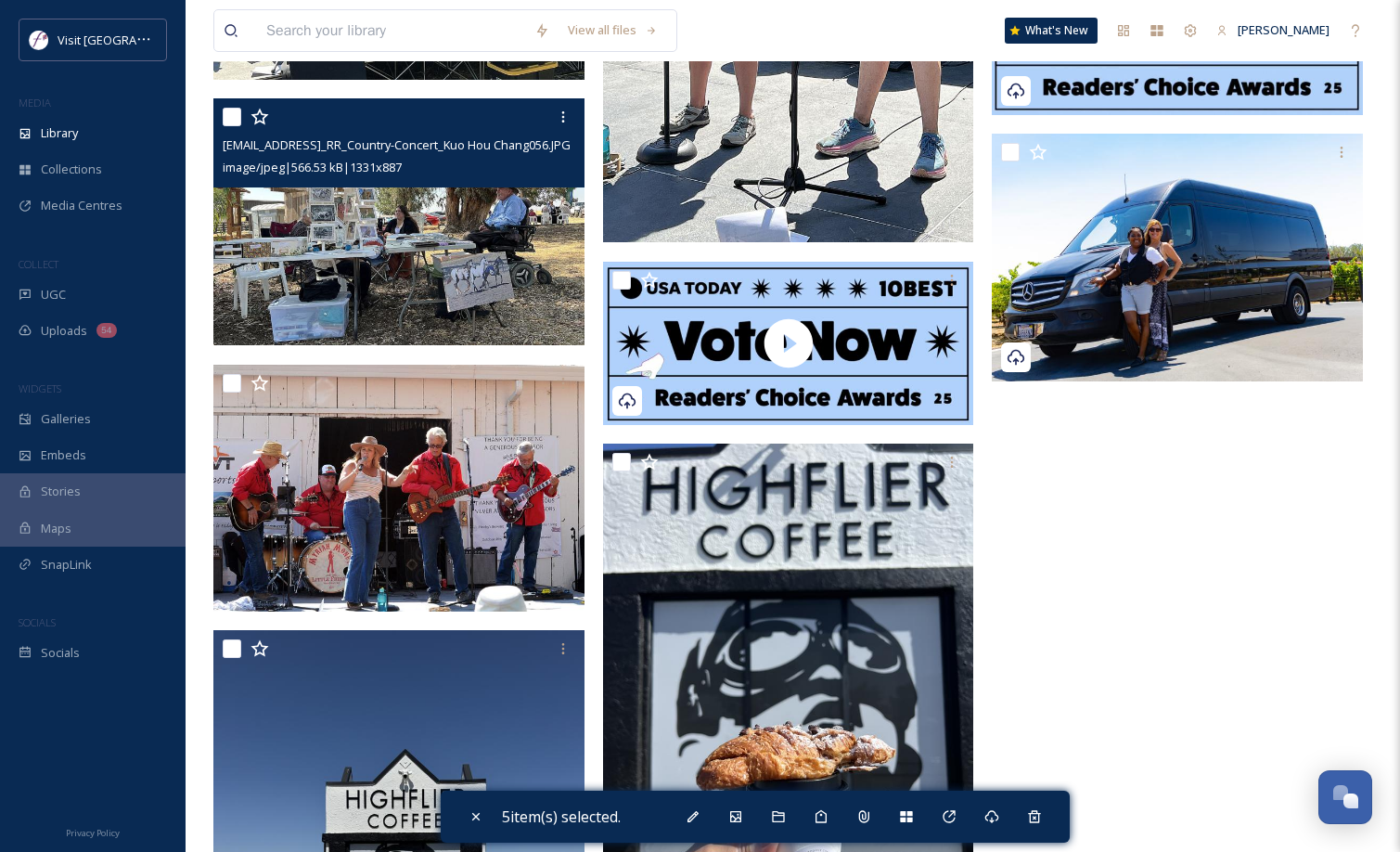 click at bounding box center [232, 117] 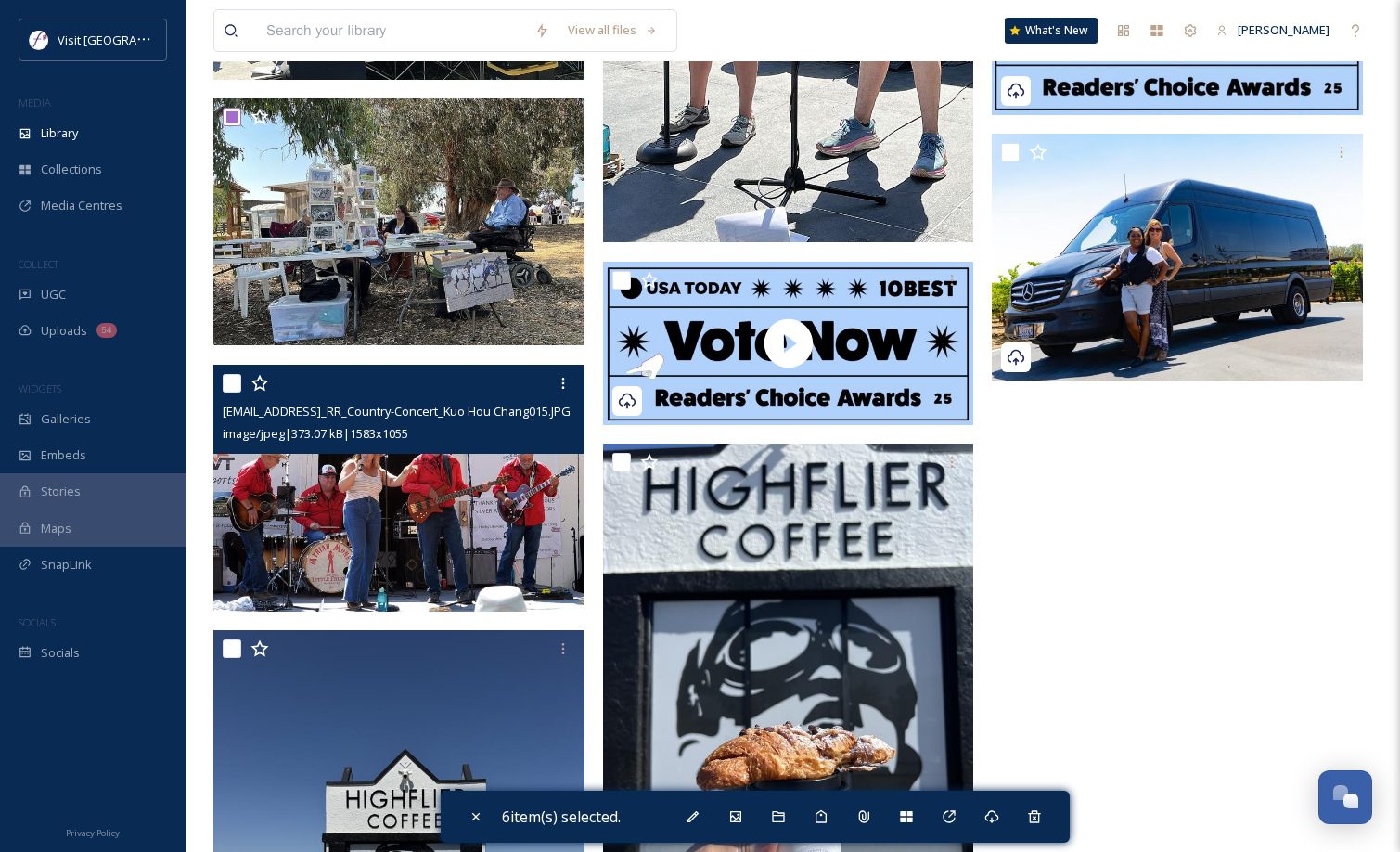 click at bounding box center [232, 383] 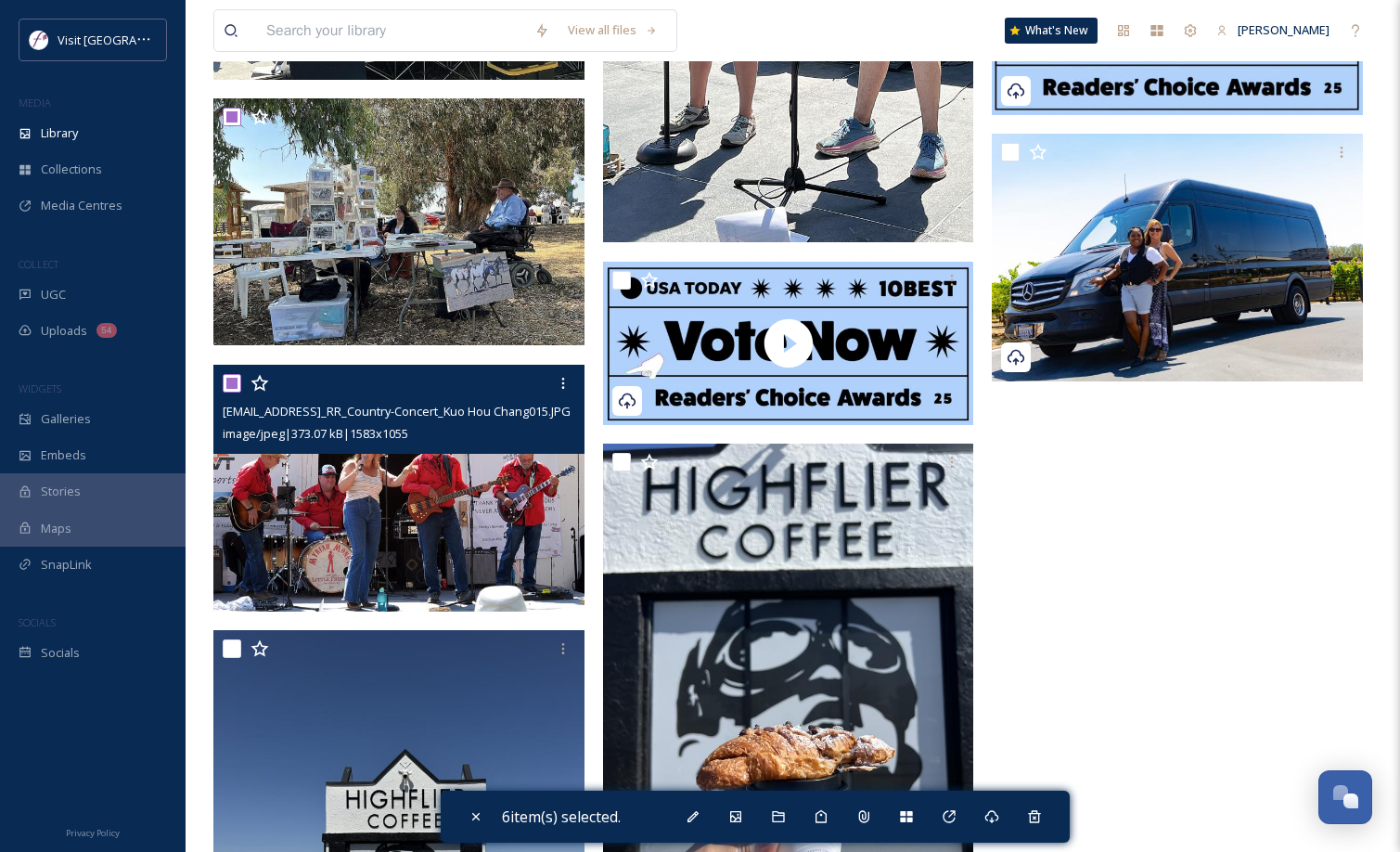 checkbox on "true" 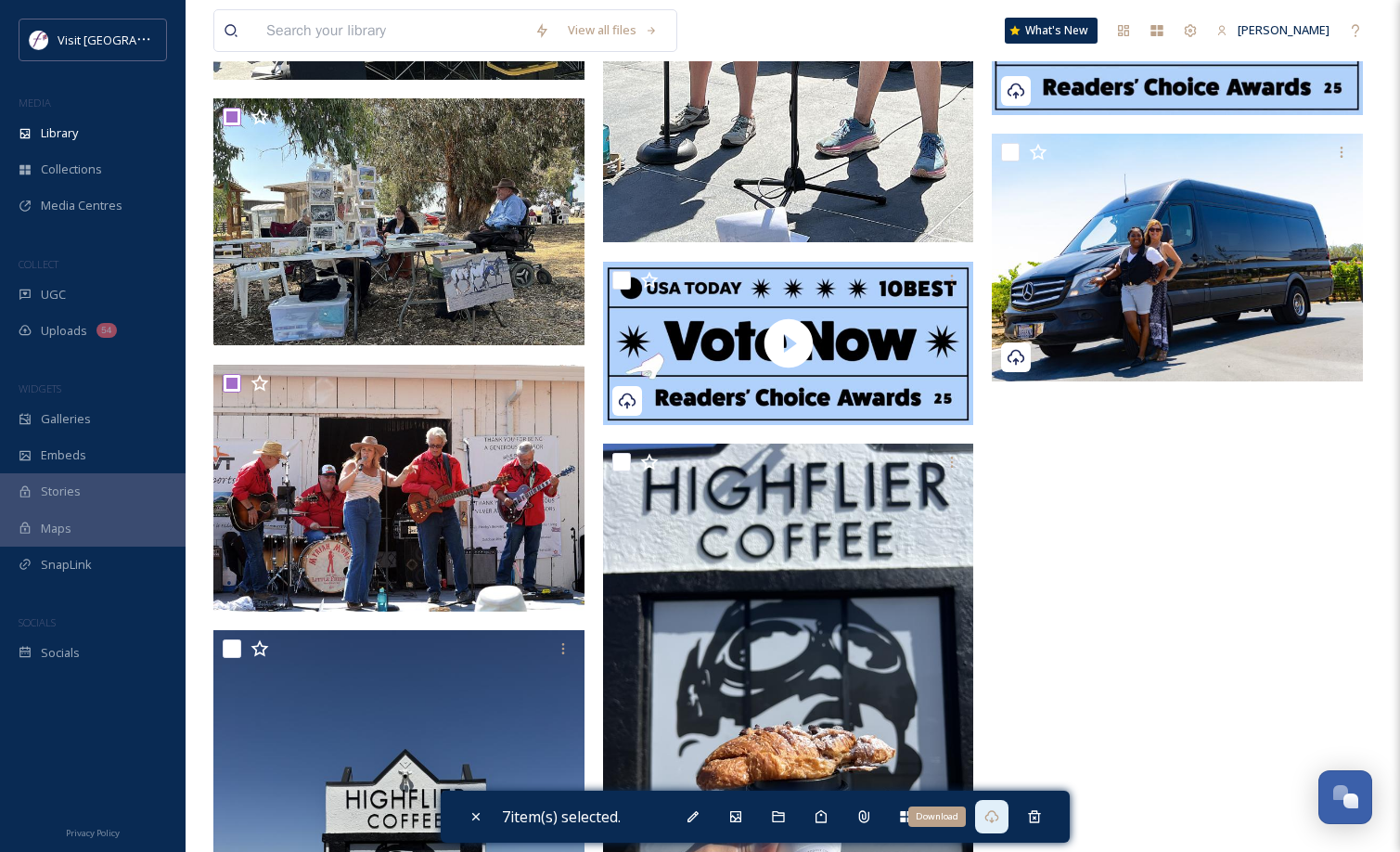 click 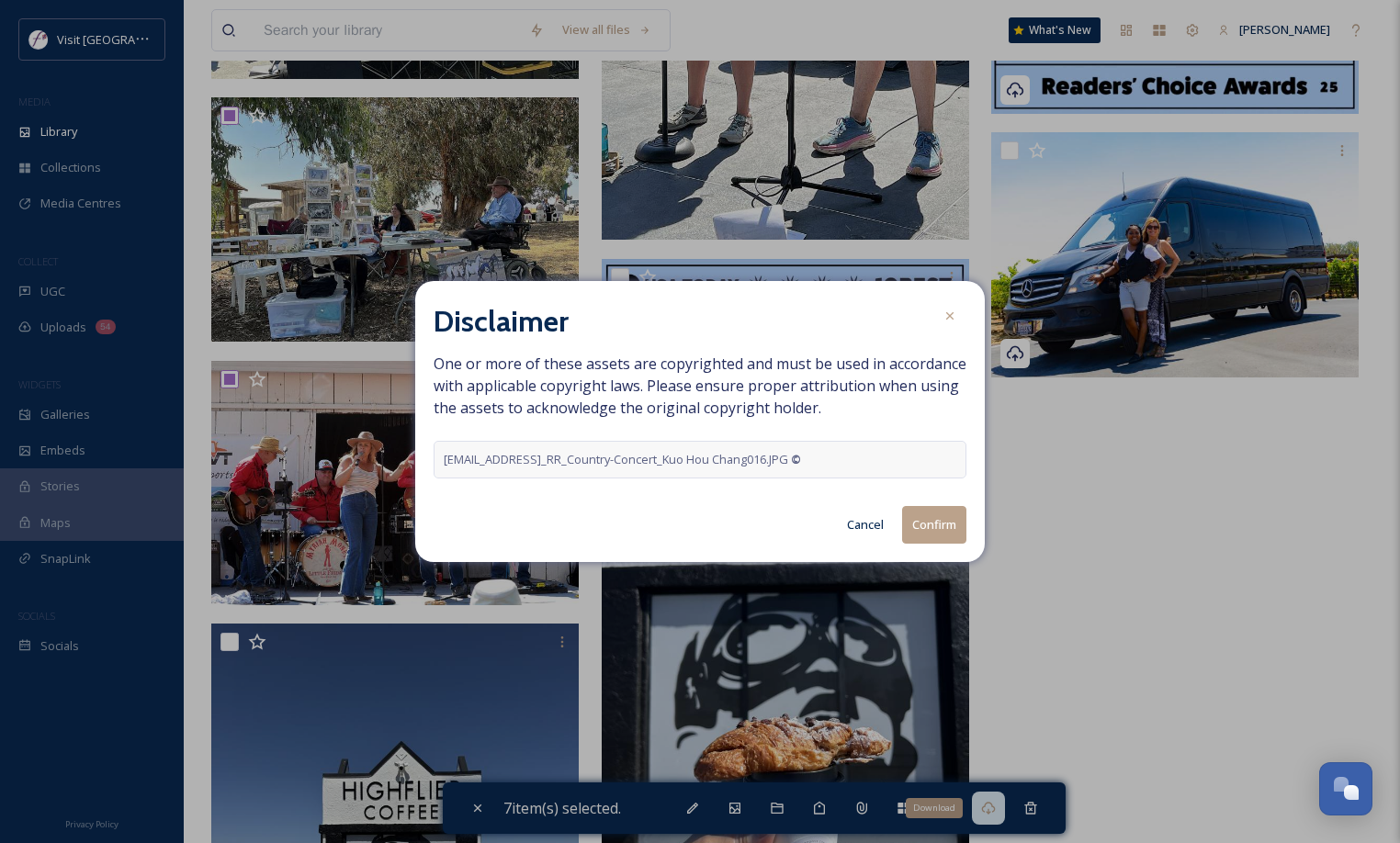click on "Confirm" at bounding box center (934, 524) 